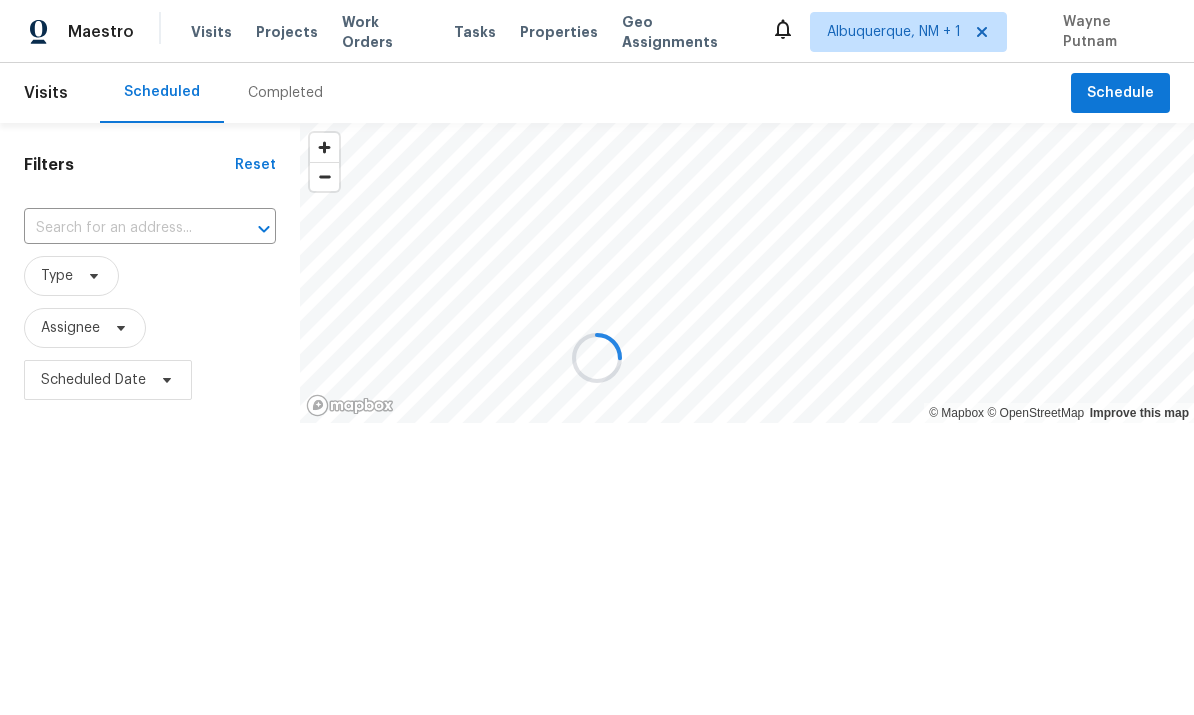 scroll, scrollTop: 0, scrollLeft: 0, axis: both 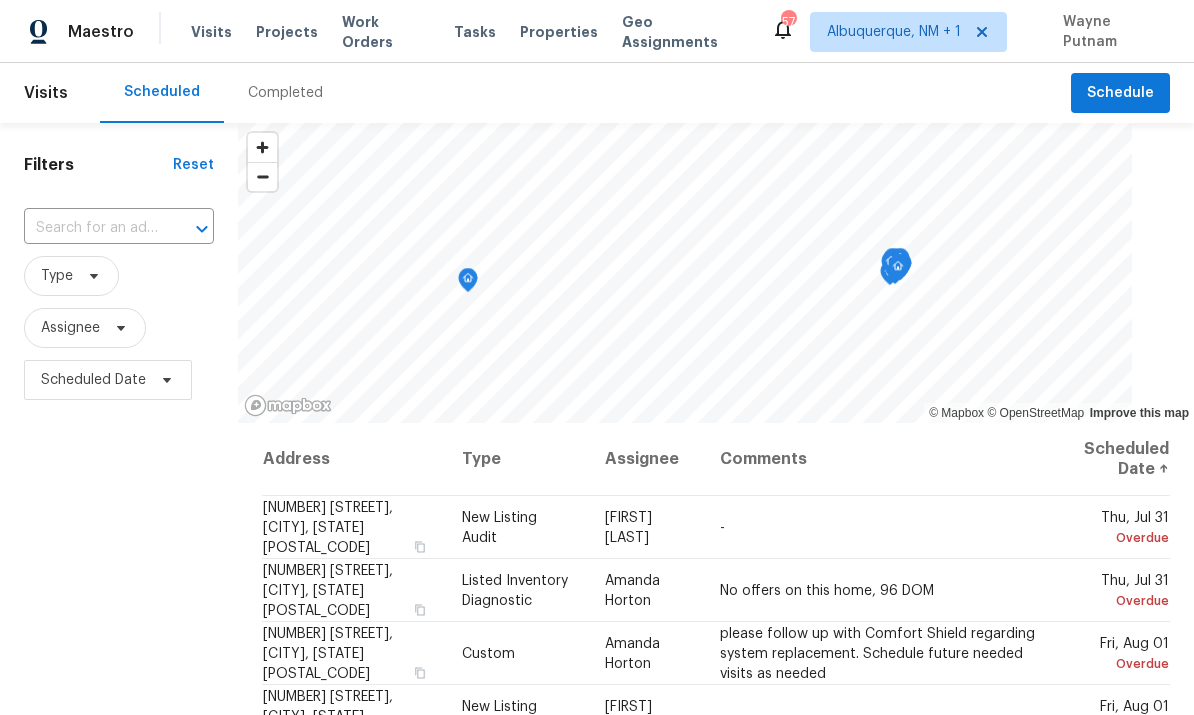 click on "Projects" at bounding box center [287, 32] 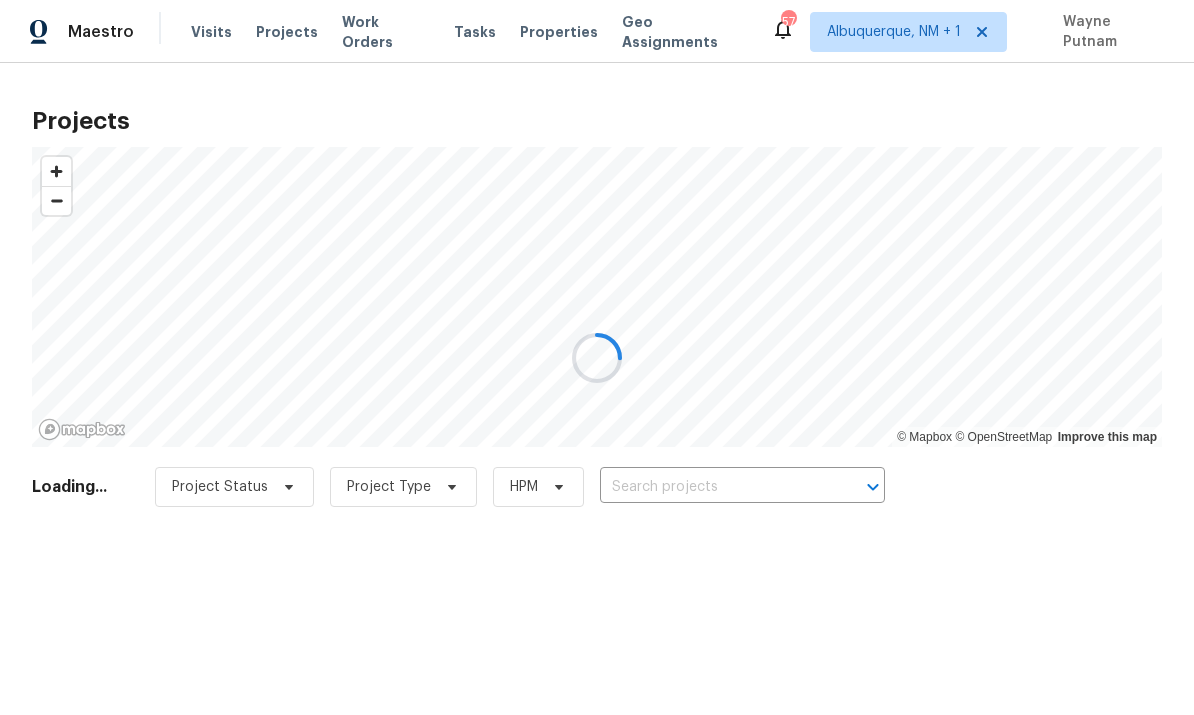 click at bounding box center (597, 357) 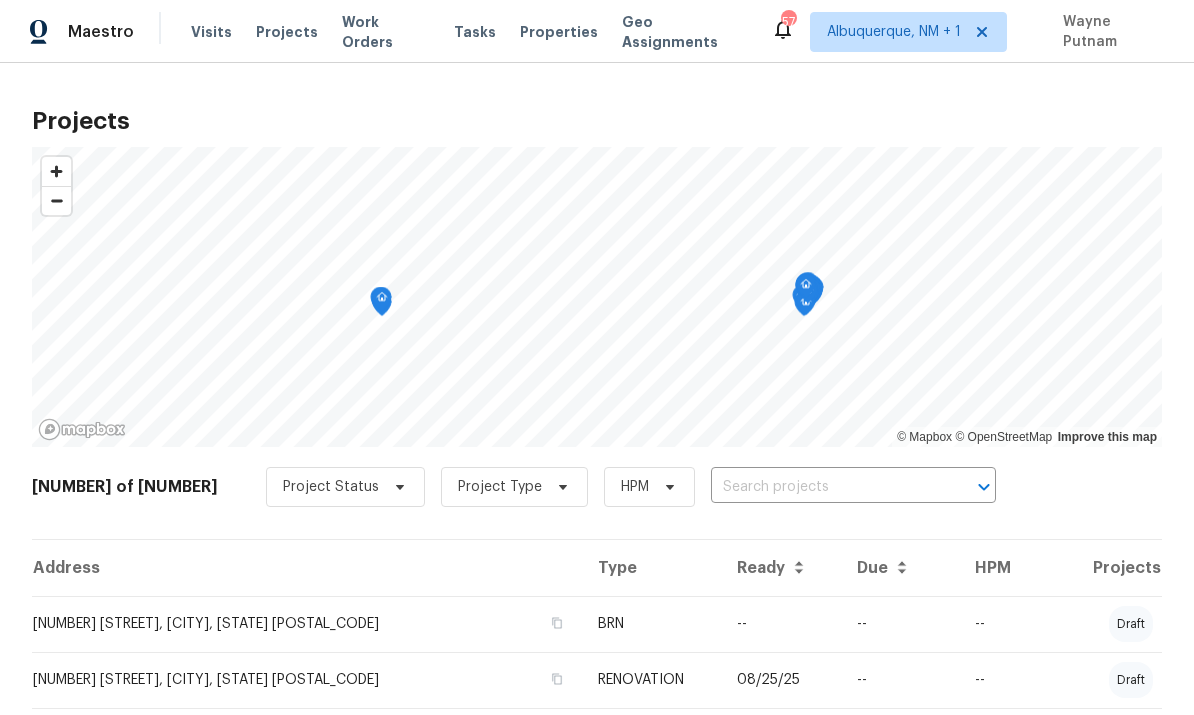 click at bounding box center (825, 487) 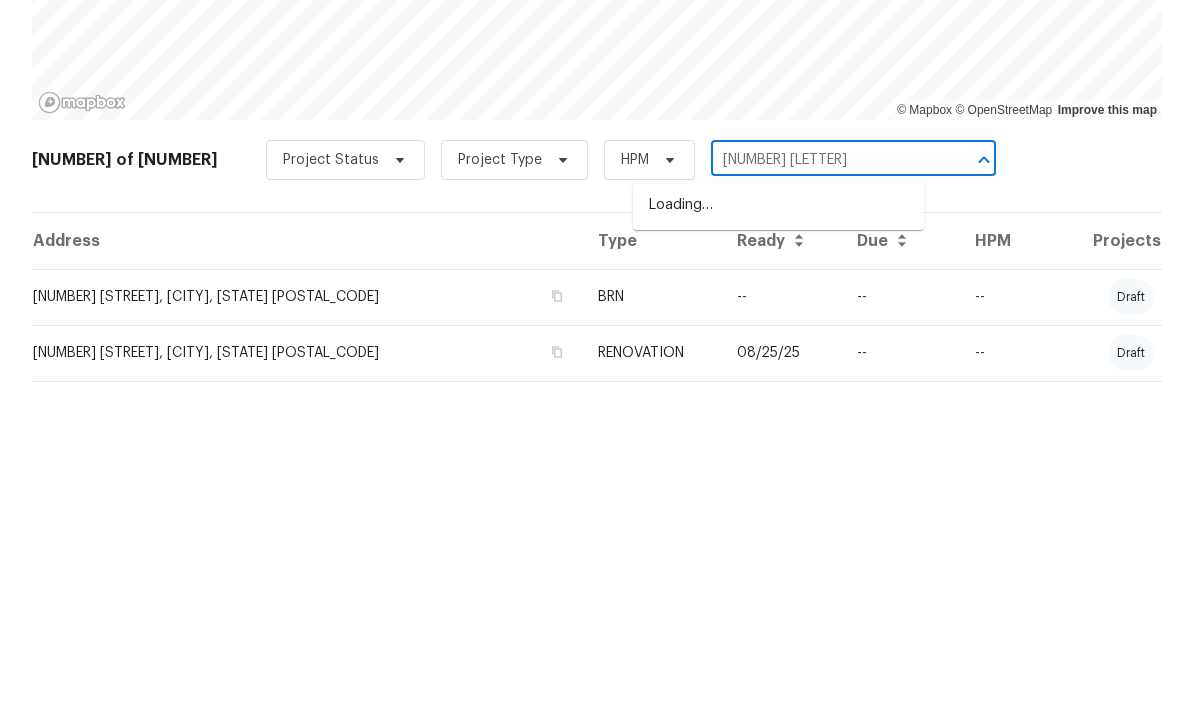 type on "[NUMBER] [LETTER]" 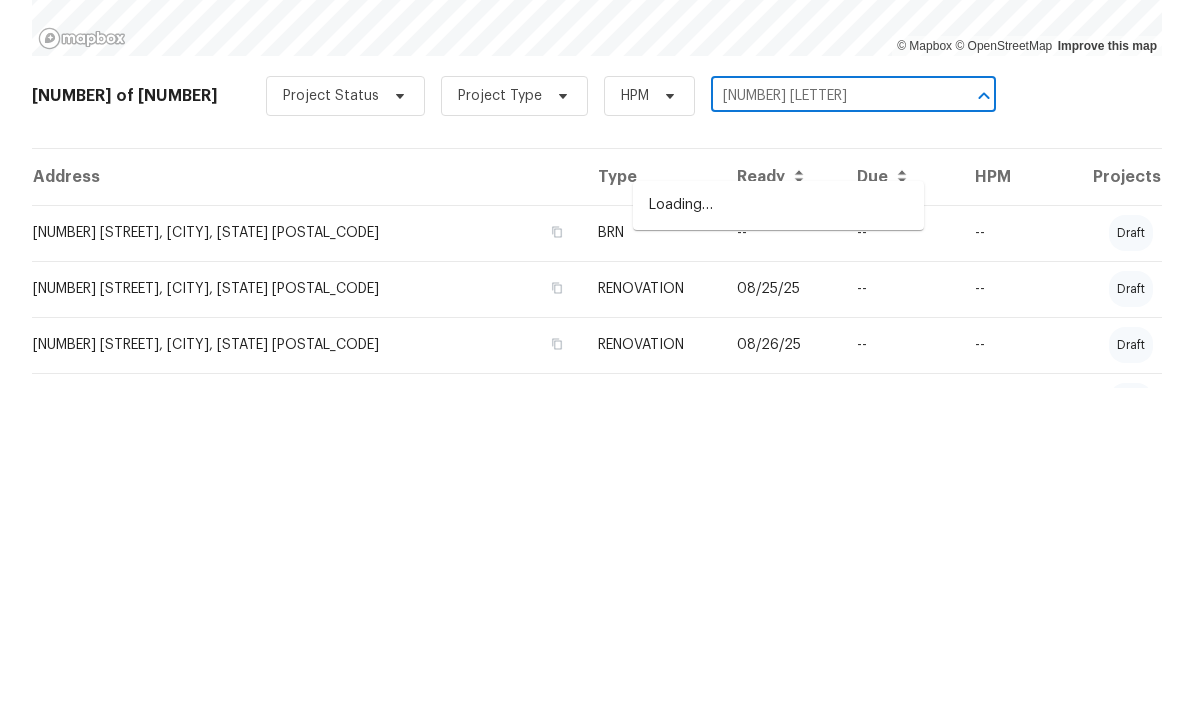 scroll, scrollTop: 84, scrollLeft: 0, axis: vertical 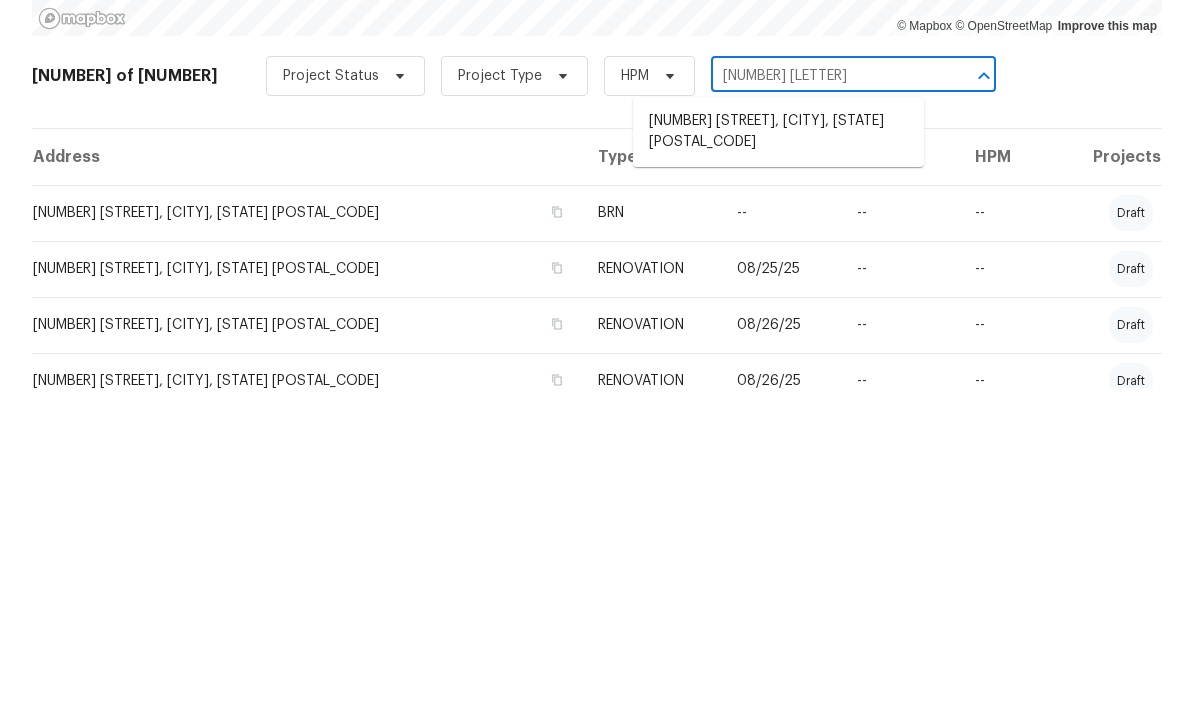 click on "[NUMBER] [STREET], [CITY], [STATE] [POSTAL_CODE]" at bounding box center [778, 459] 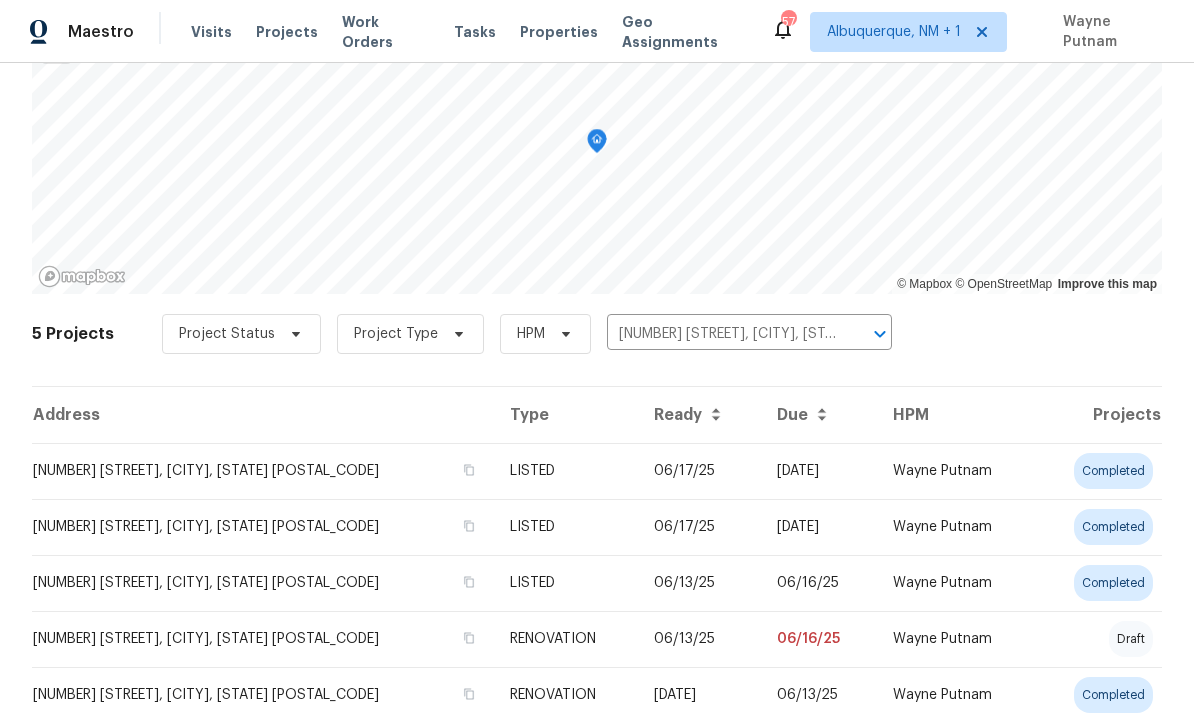 scroll, scrollTop: 151, scrollLeft: 0, axis: vertical 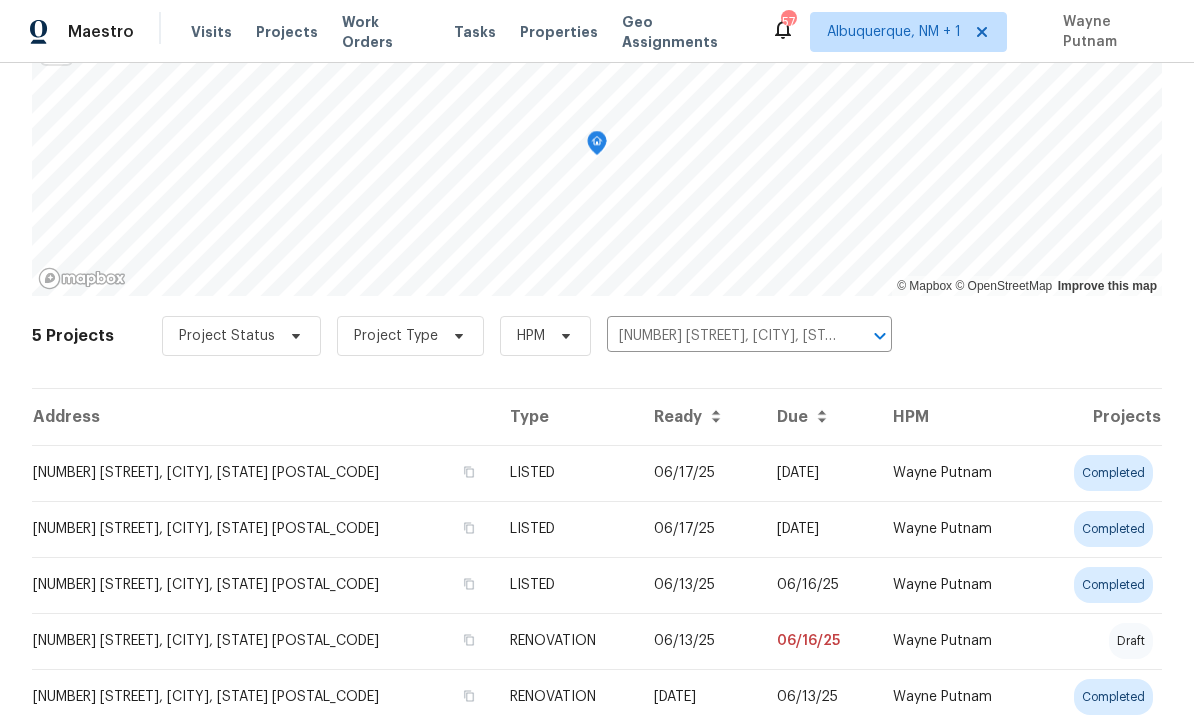 click on "[NUMBER] [STREET], [CITY], [STATE] [POSTAL_CODE]" at bounding box center [263, 473] 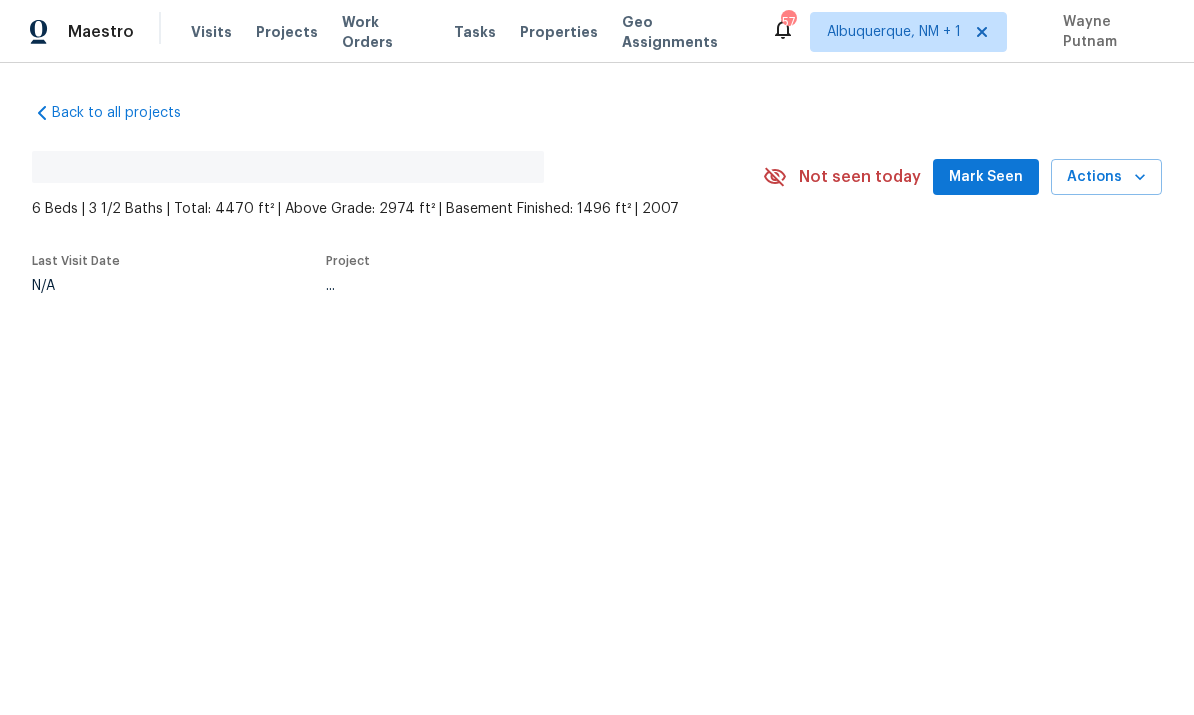 click on "Mark Seen" at bounding box center [986, 177] 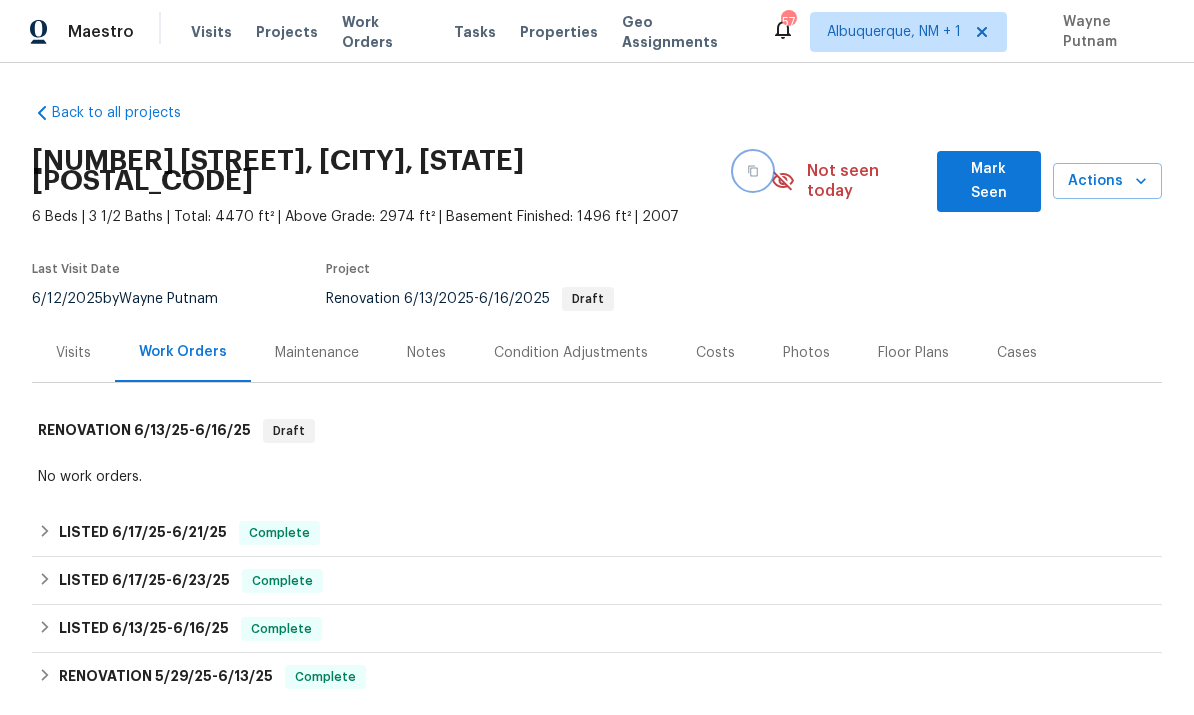 click 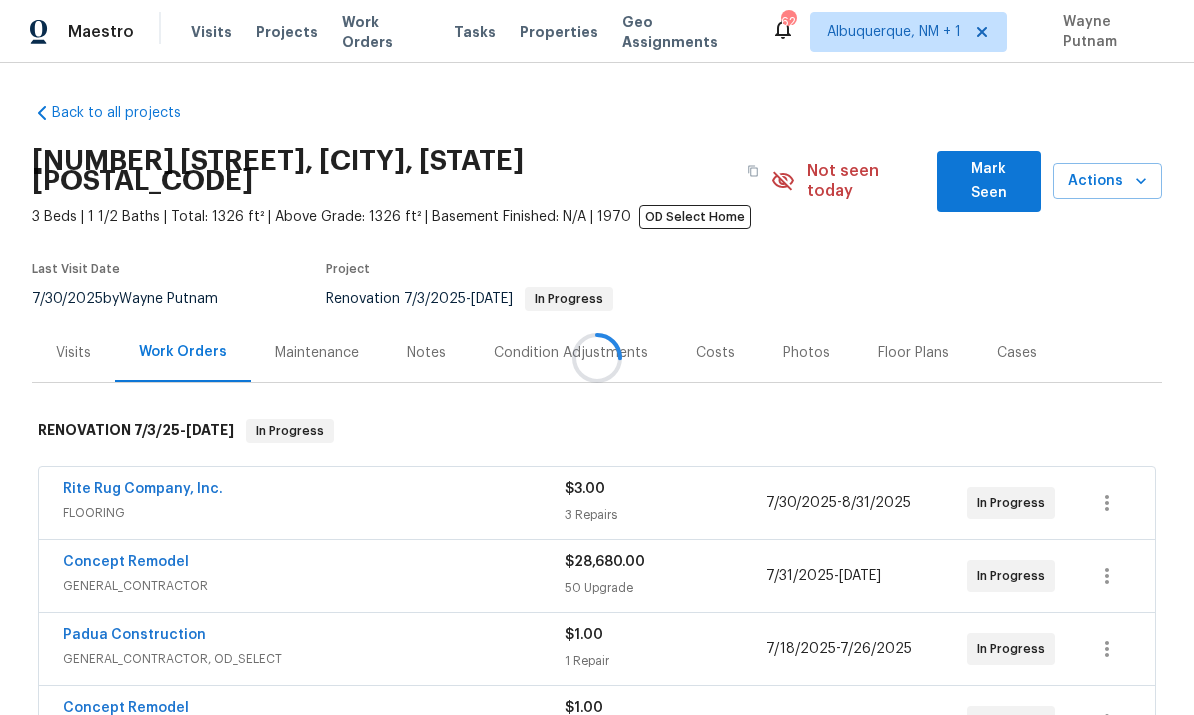 scroll, scrollTop: 0, scrollLeft: 0, axis: both 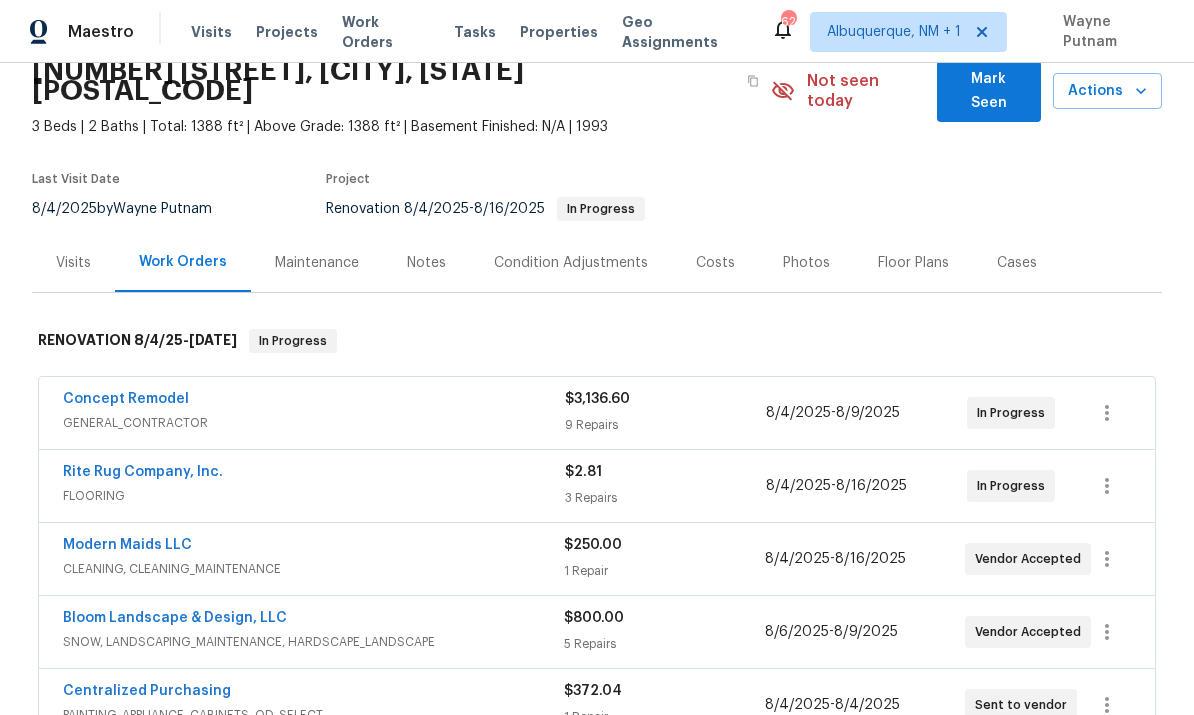 click on "Concept Remodel" at bounding box center (126, 399) 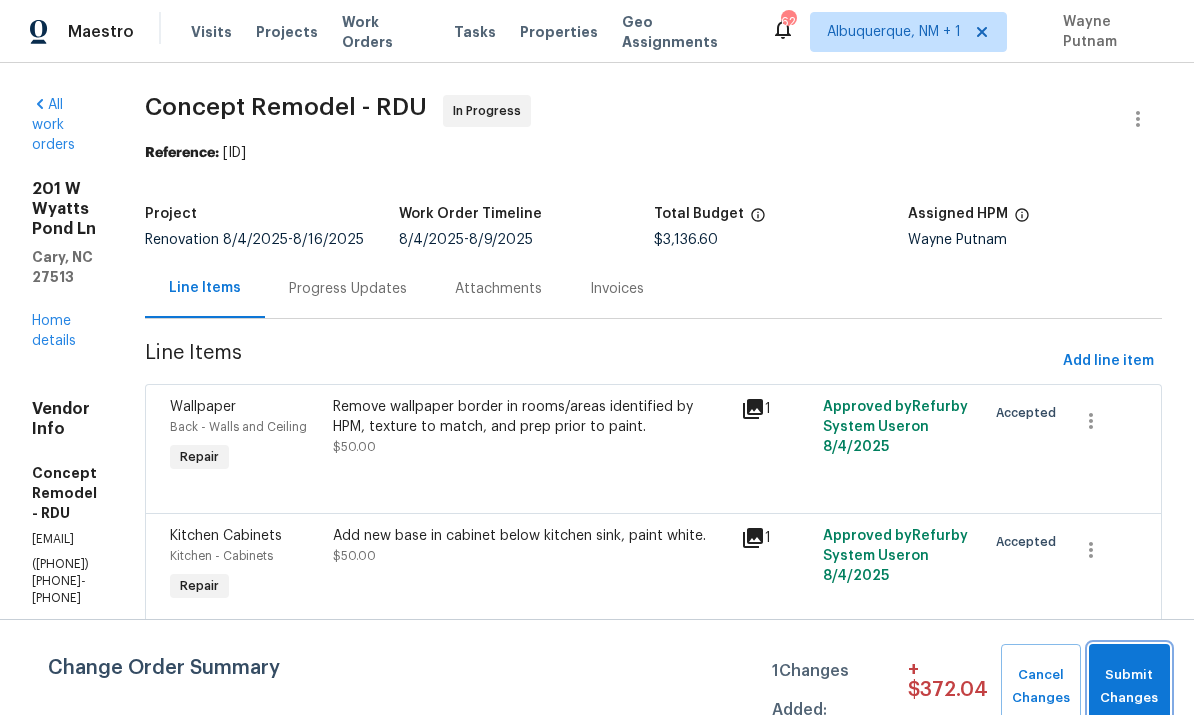 click on "Submit Changes" at bounding box center (1129, 687) 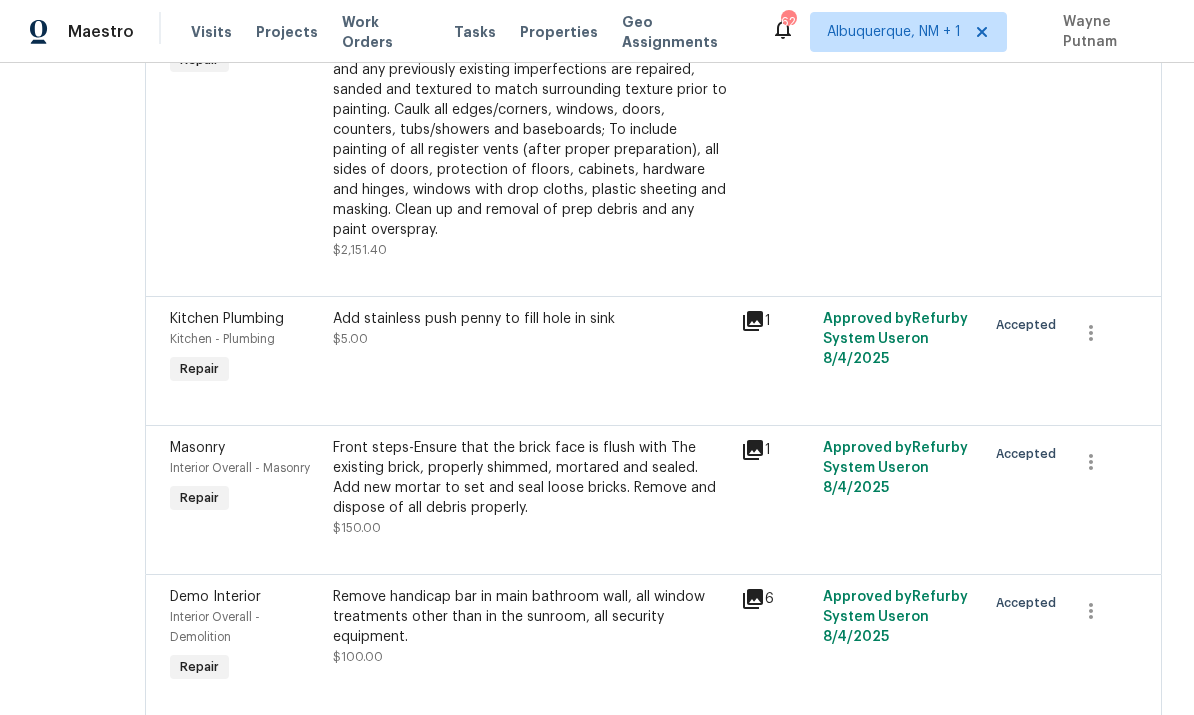 scroll, scrollTop: 992, scrollLeft: 0, axis: vertical 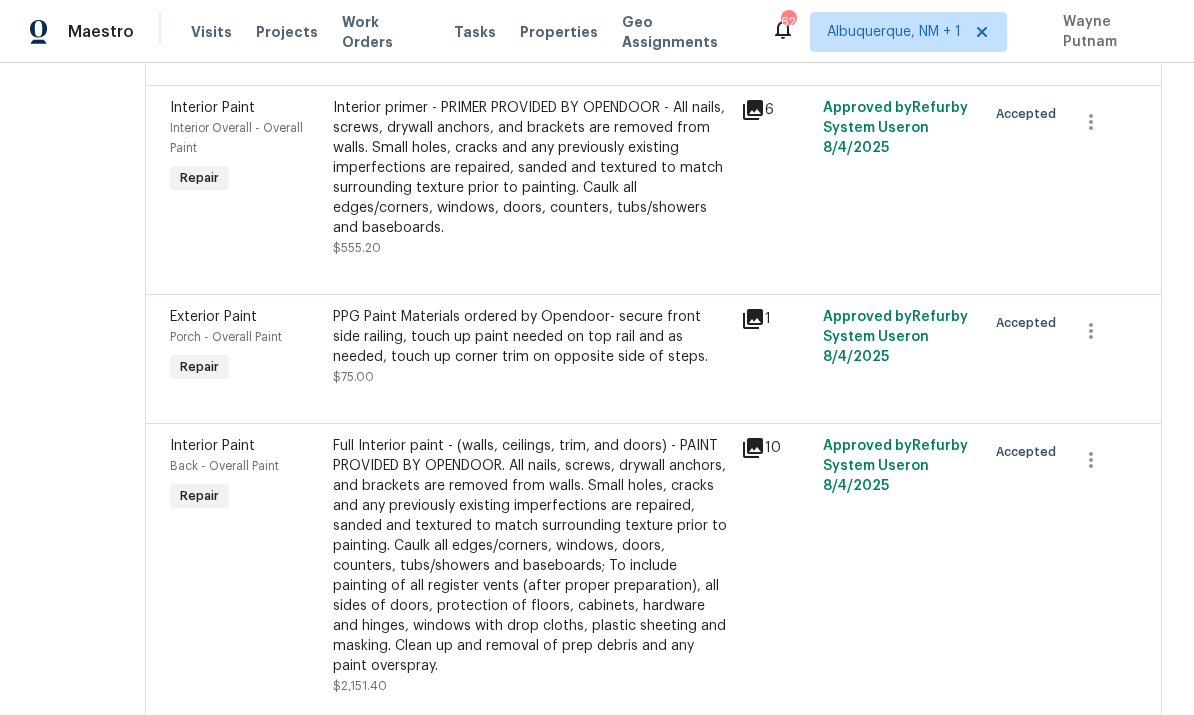 click 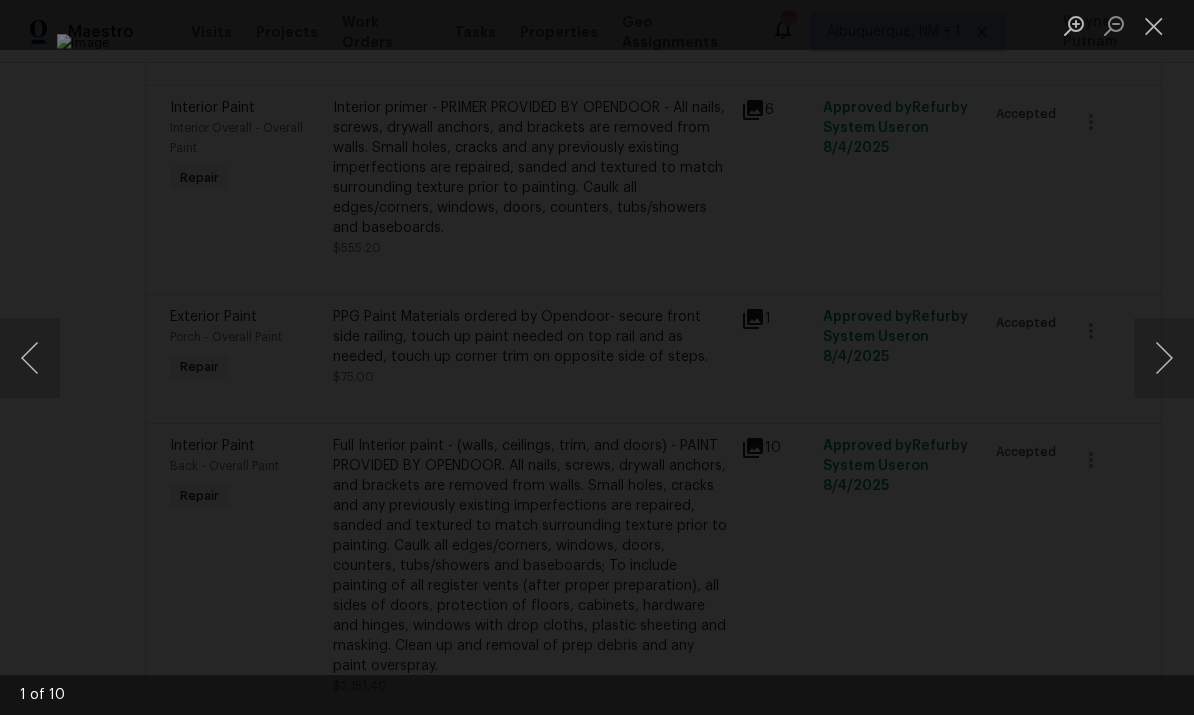 click at bounding box center (1164, 358) 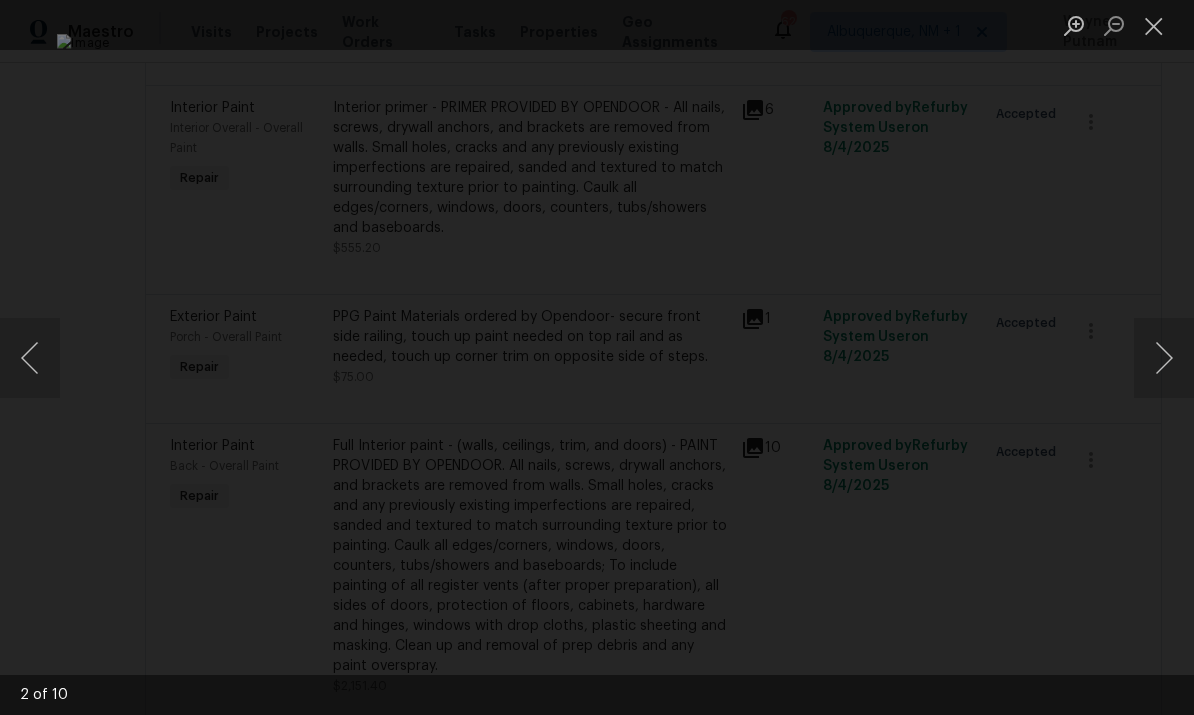 click at bounding box center (1164, 358) 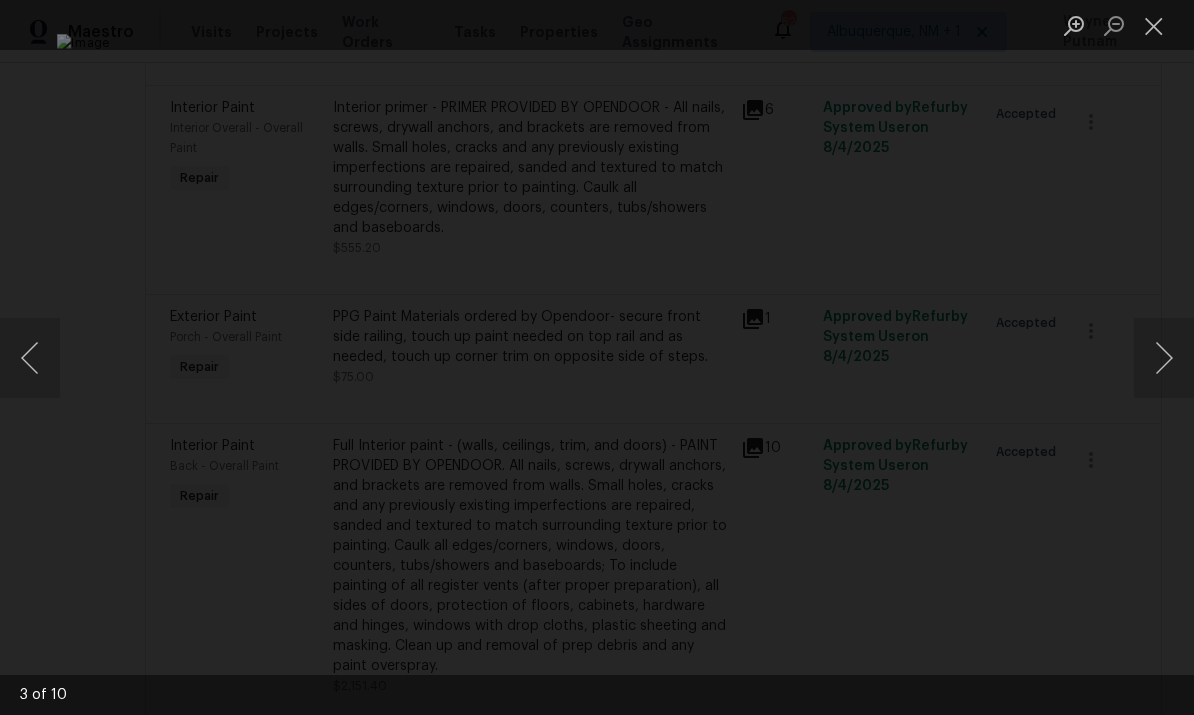 click at bounding box center [1164, 358] 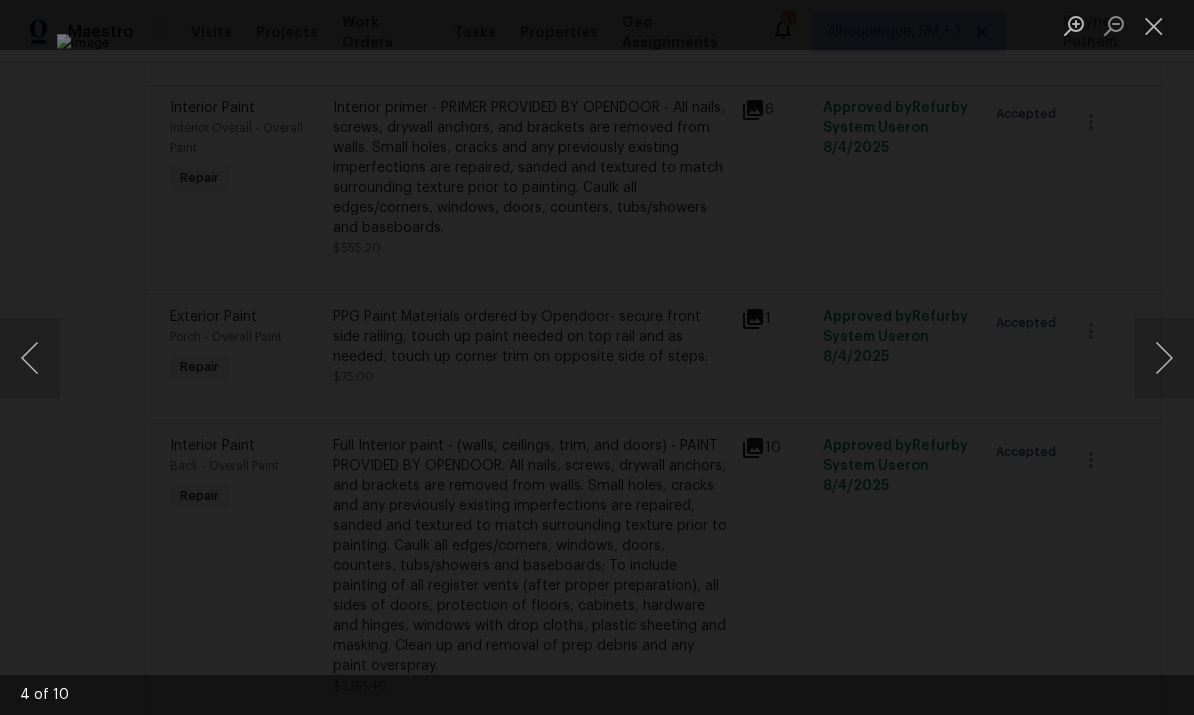 click at bounding box center (1164, 358) 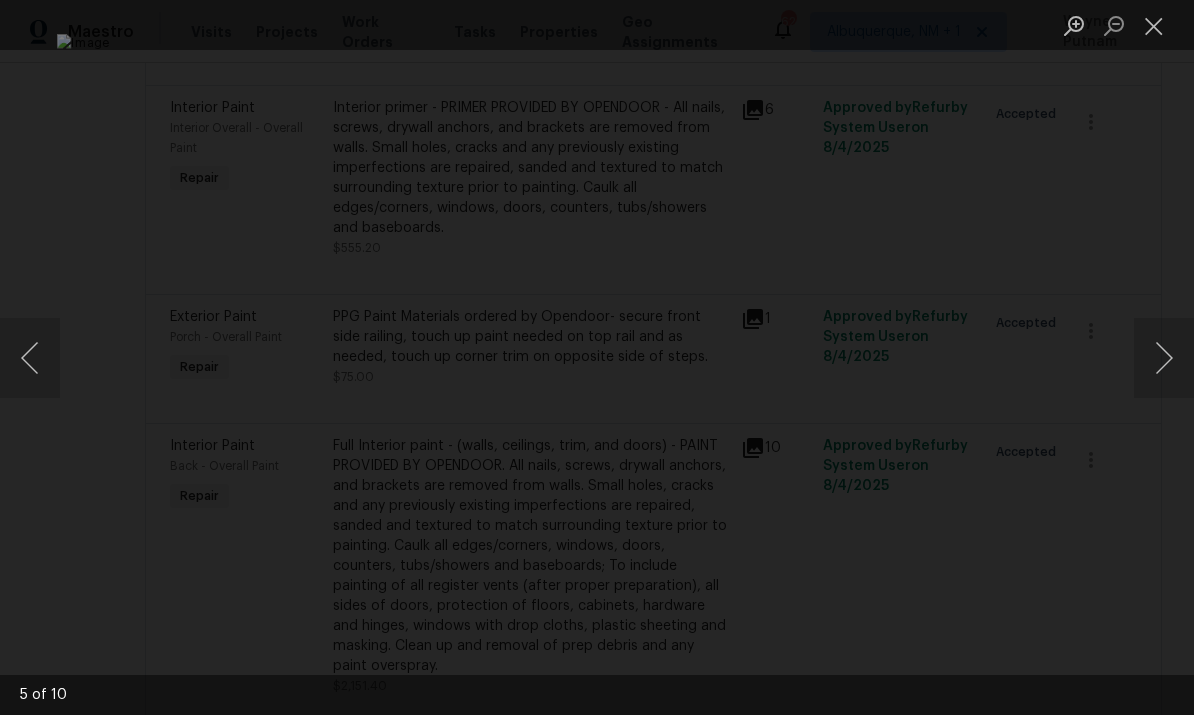 click at bounding box center [1164, 358] 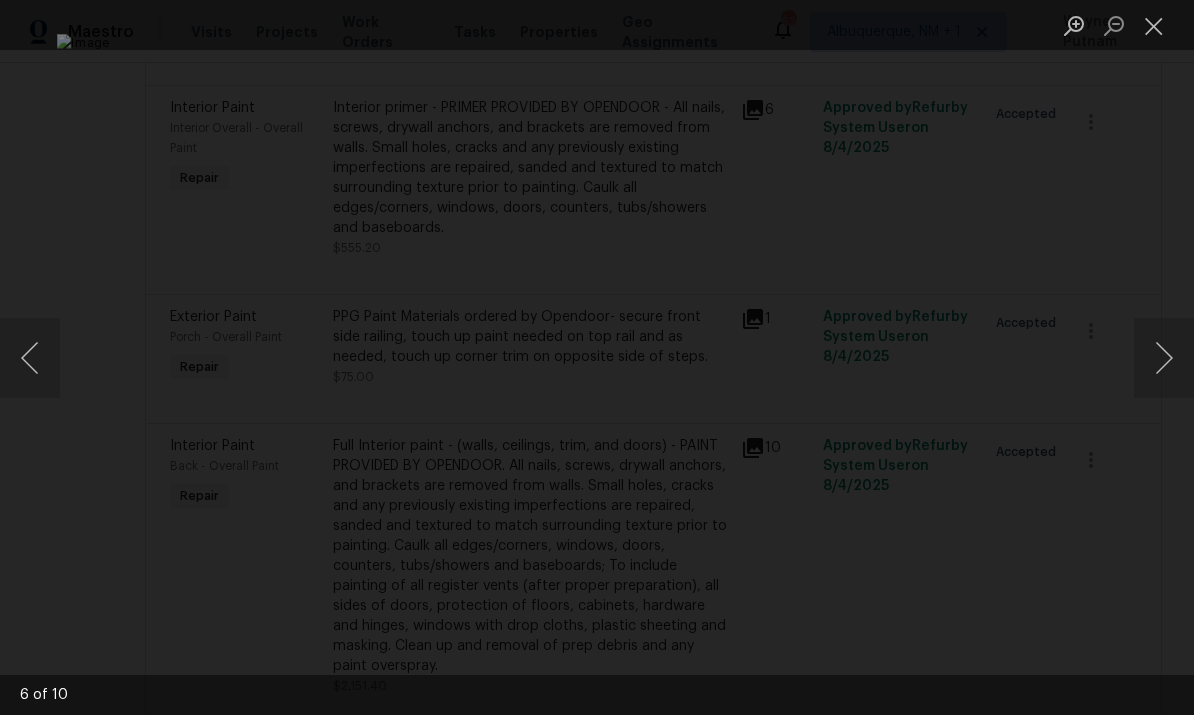 click at bounding box center [1164, 358] 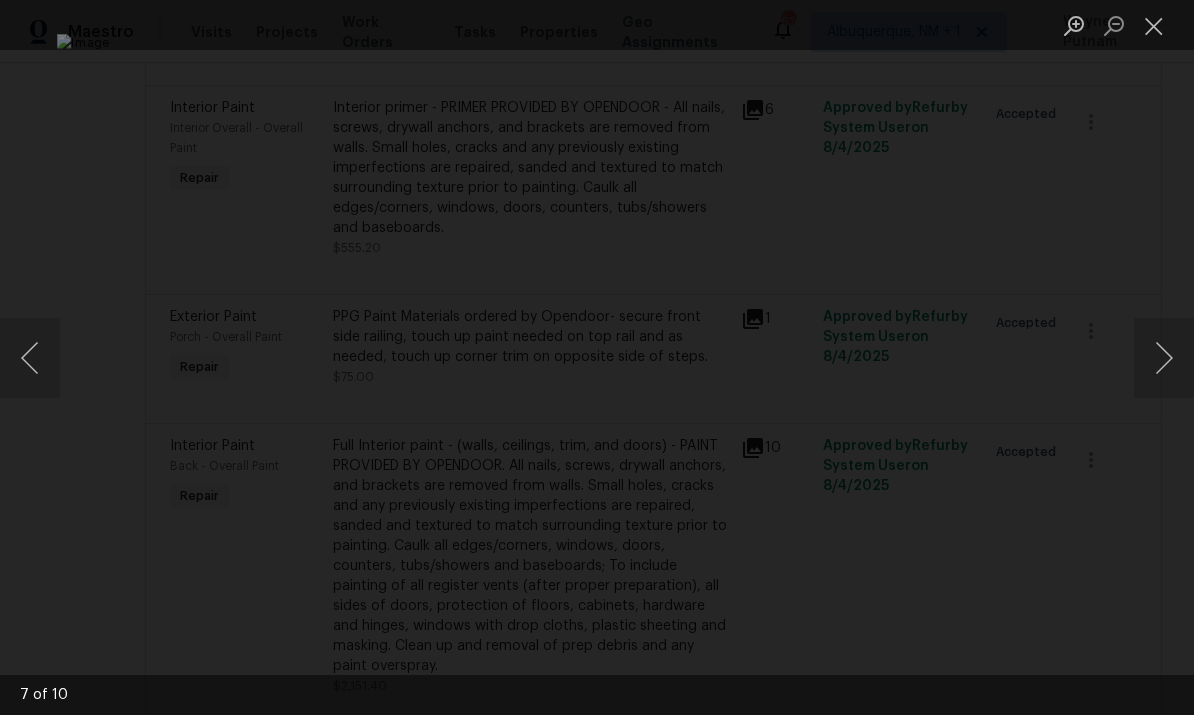 click at bounding box center [1164, 358] 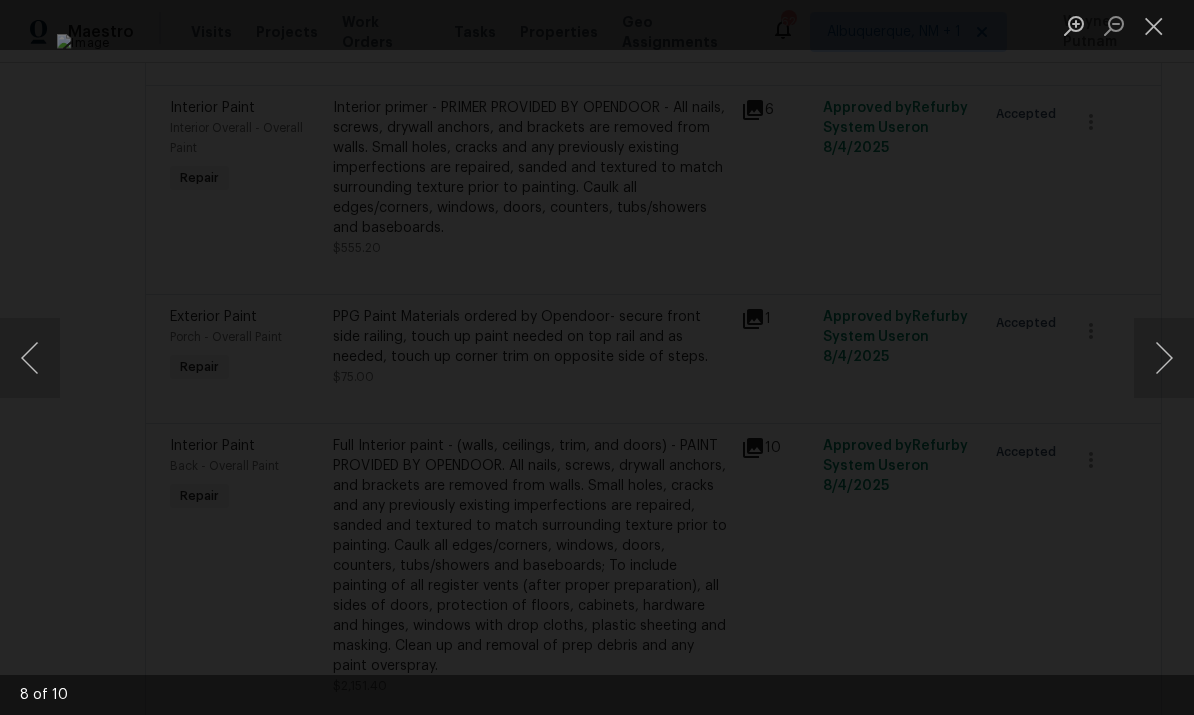 click at bounding box center [1164, 358] 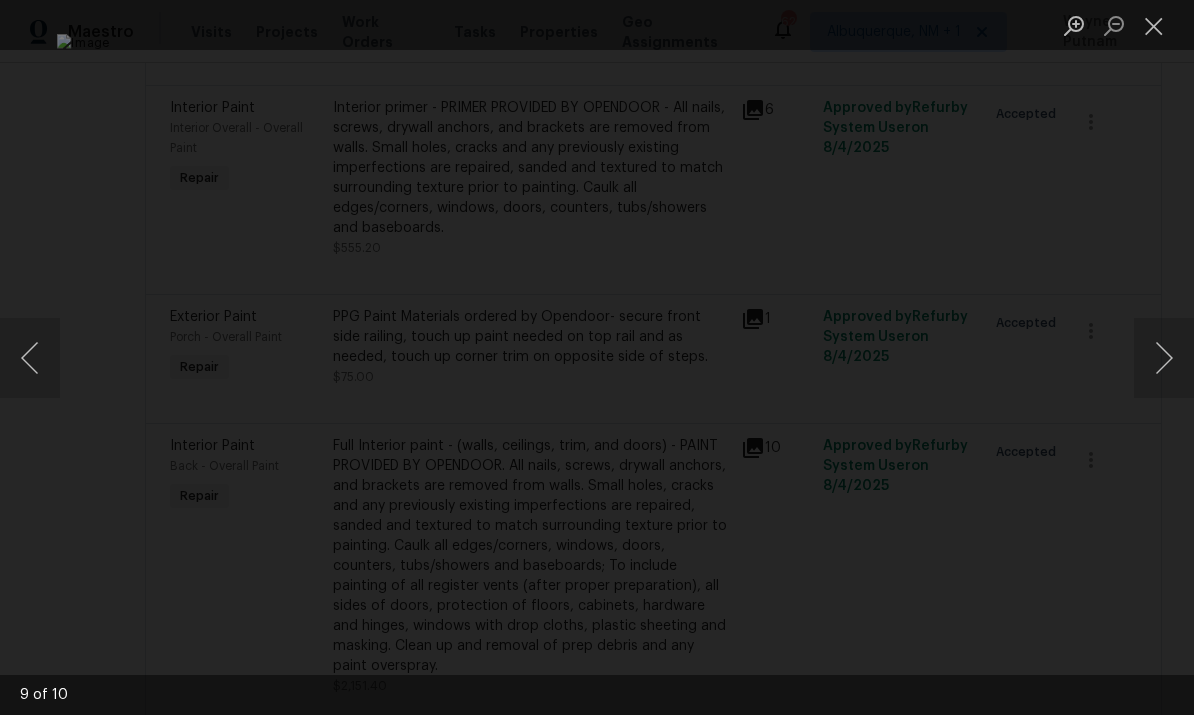 click at bounding box center (1164, 358) 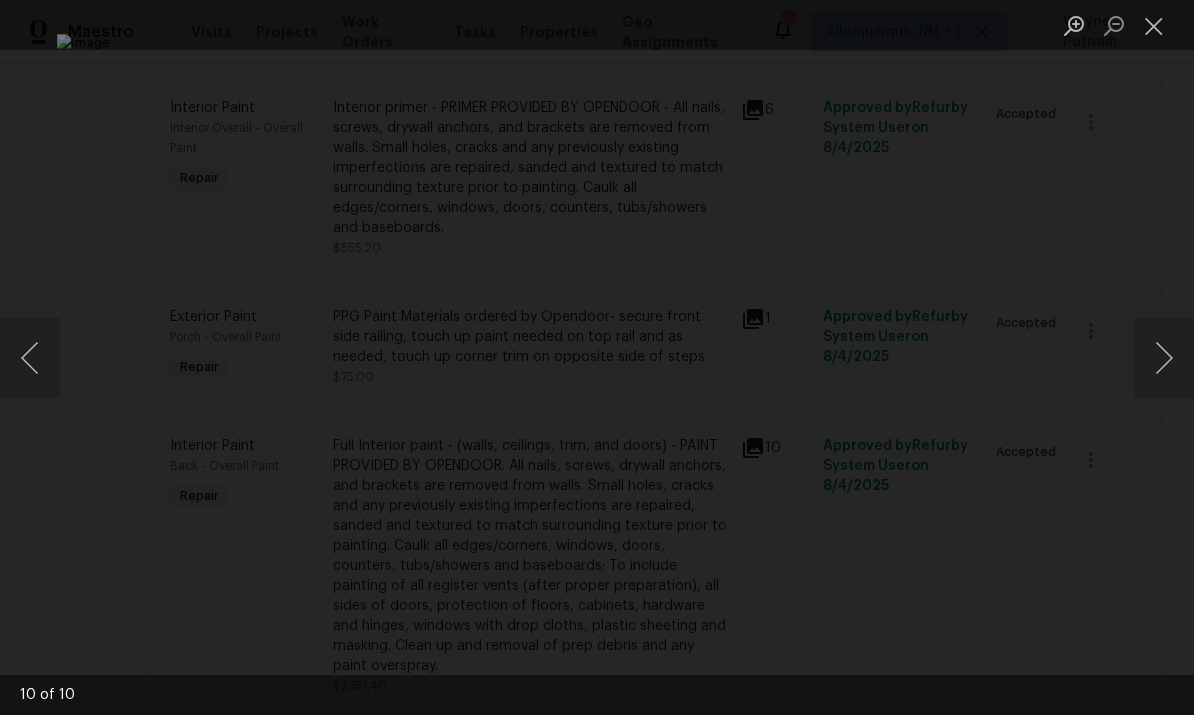 click at bounding box center (1164, 358) 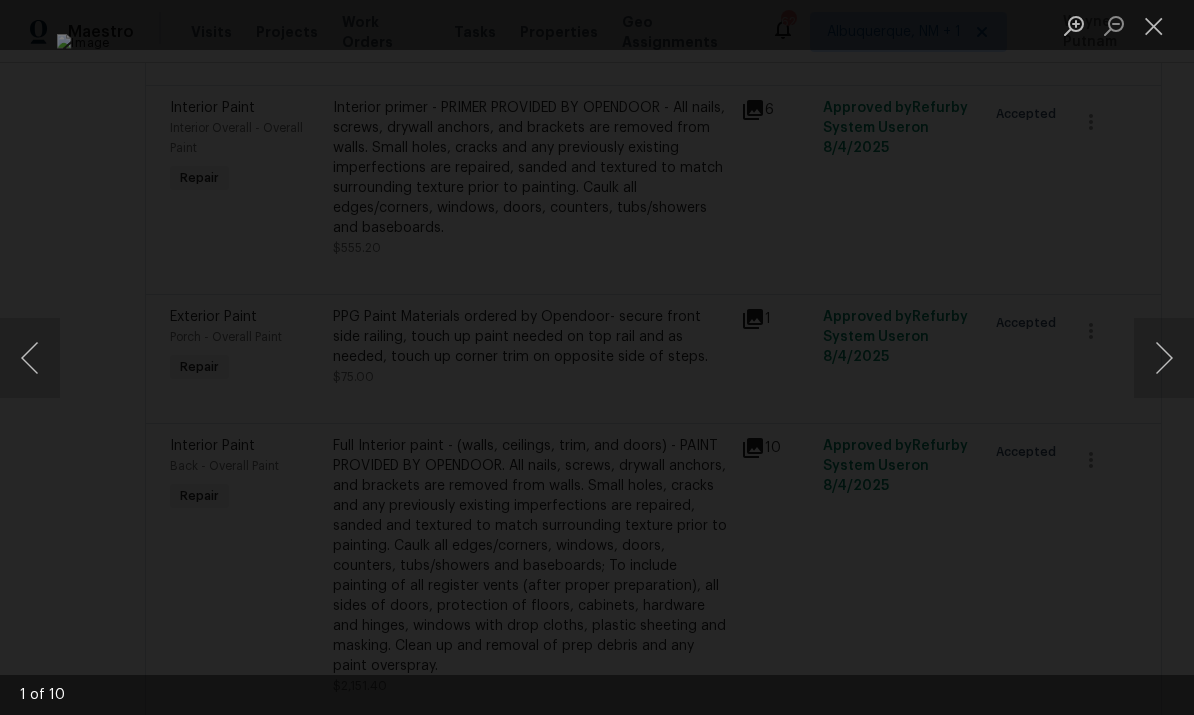 click at bounding box center [1164, 358] 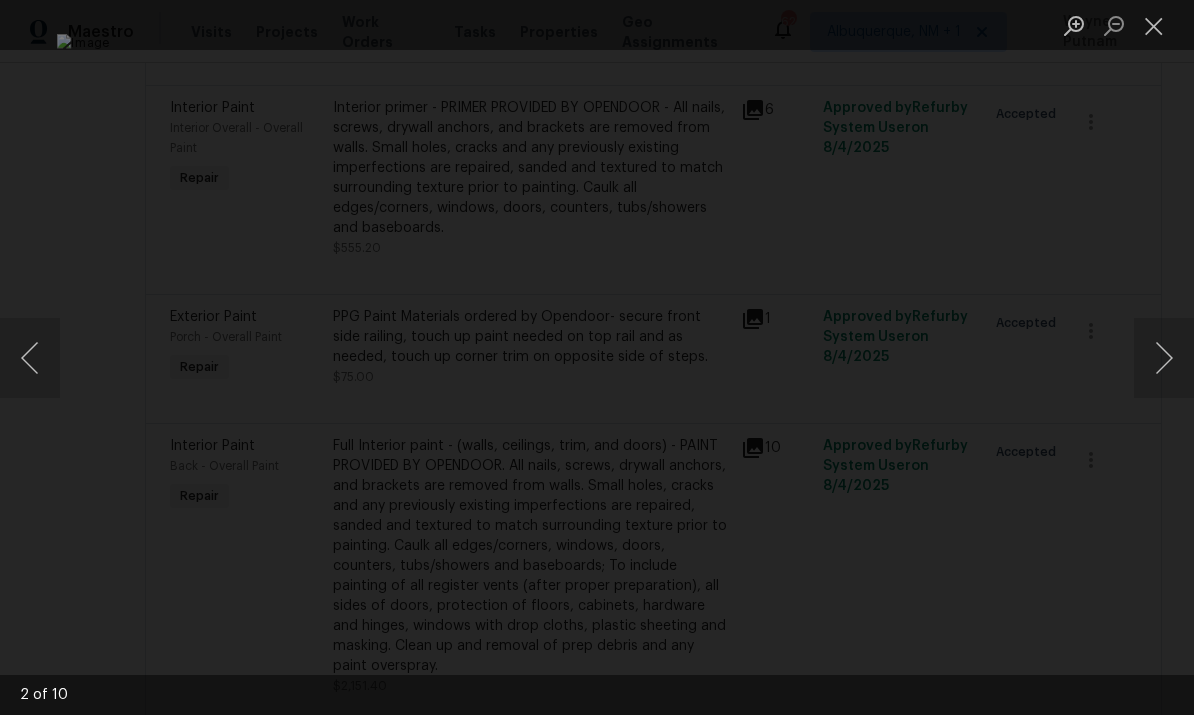click at bounding box center [597, 357] 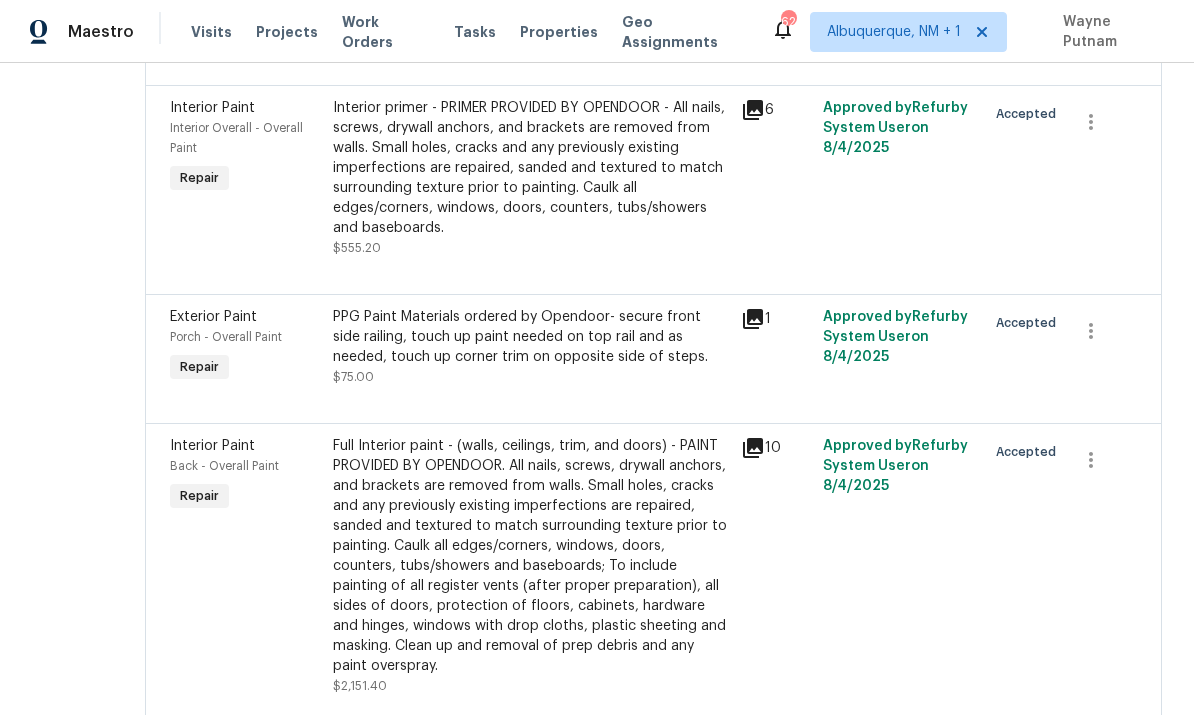 click on "Full Interior paint - (walls, ceilings, trim, and doors) - PAINT PROVIDED BY OPENDOOR. All nails, screws, drywall anchors, and brackets are removed from walls. Small holes, cracks and any previously existing imperfections are repaired, sanded and textured to match surrounding texture prior to painting. Caulk all edges/corners, windows, doors, counters, tubs/showers and baseboards; To include painting of all register vents (after proper preparation), all sides of doors, protection of floors, cabinets, hardware and hinges, windows with drop cloths, plastic sheeting and masking. Clean up and removal of prep debris and any paint overspray." at bounding box center [531, 556] 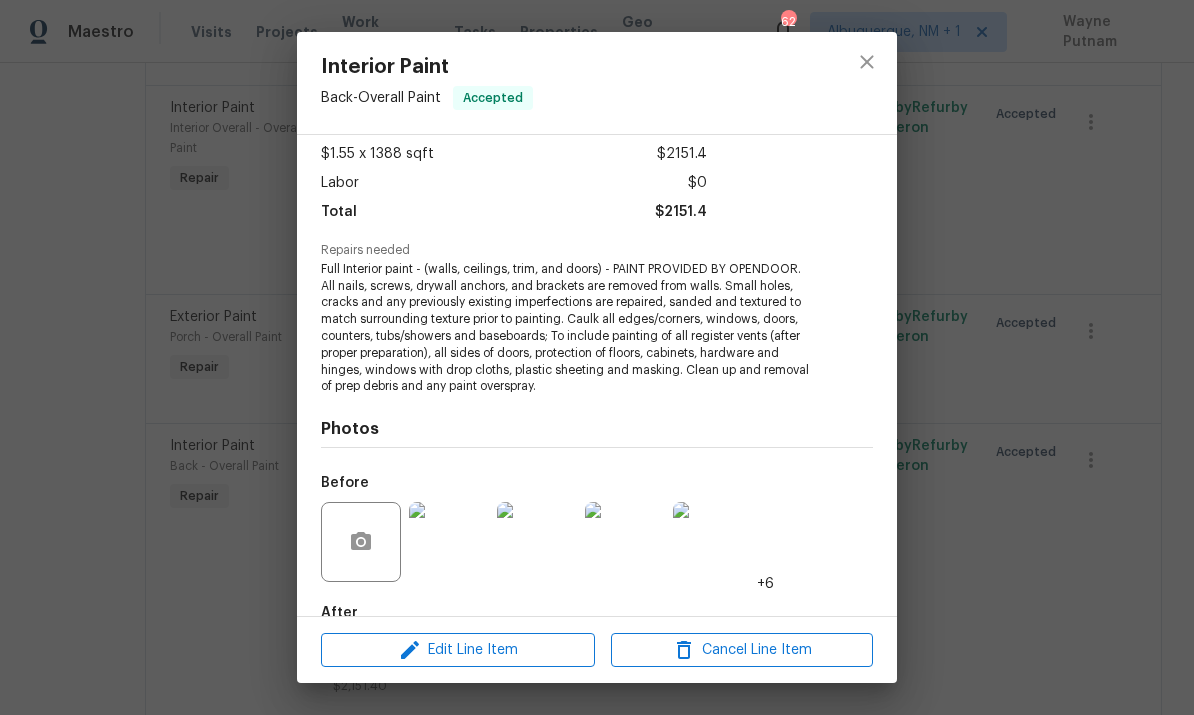 scroll, scrollTop: 128, scrollLeft: 0, axis: vertical 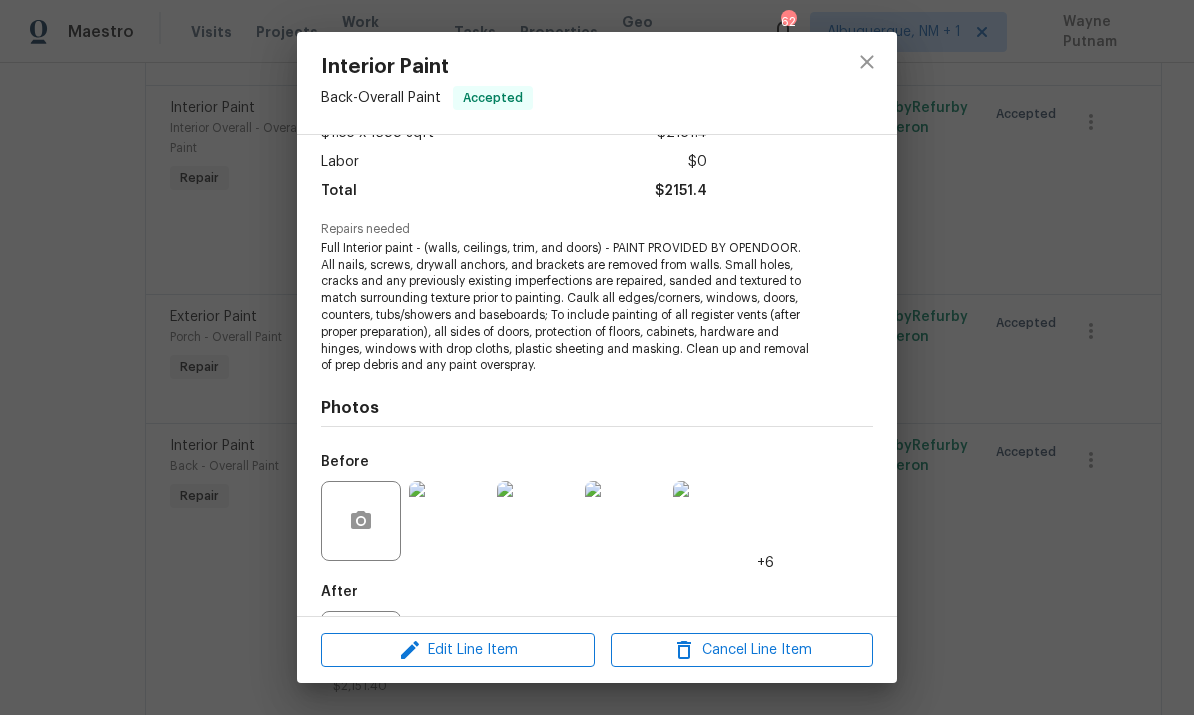 click at bounding box center [537, 521] 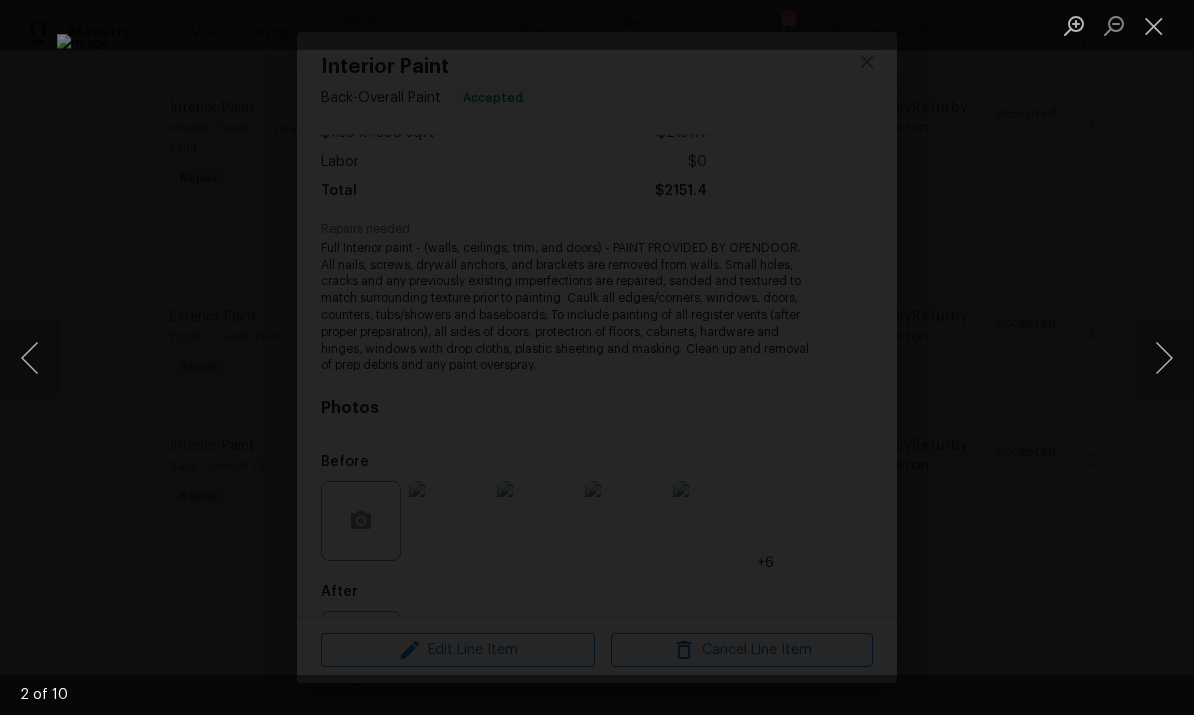 click at bounding box center [1164, 358] 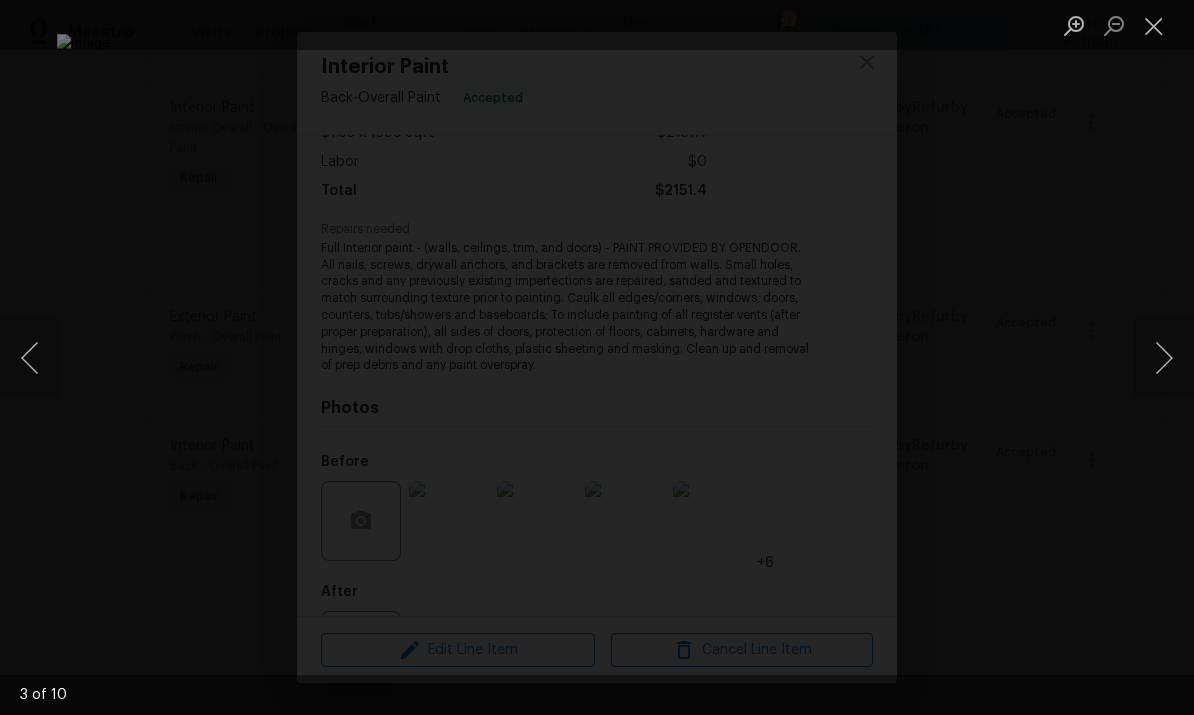 click at bounding box center (1164, 358) 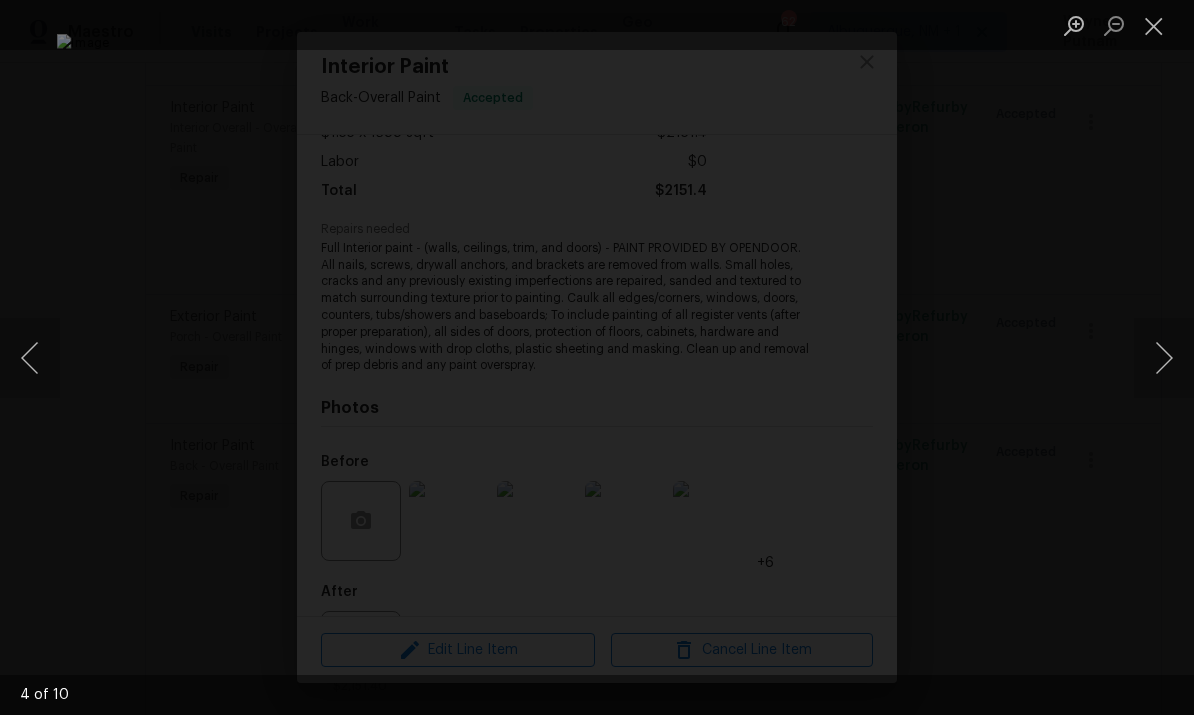 click at bounding box center (1164, 358) 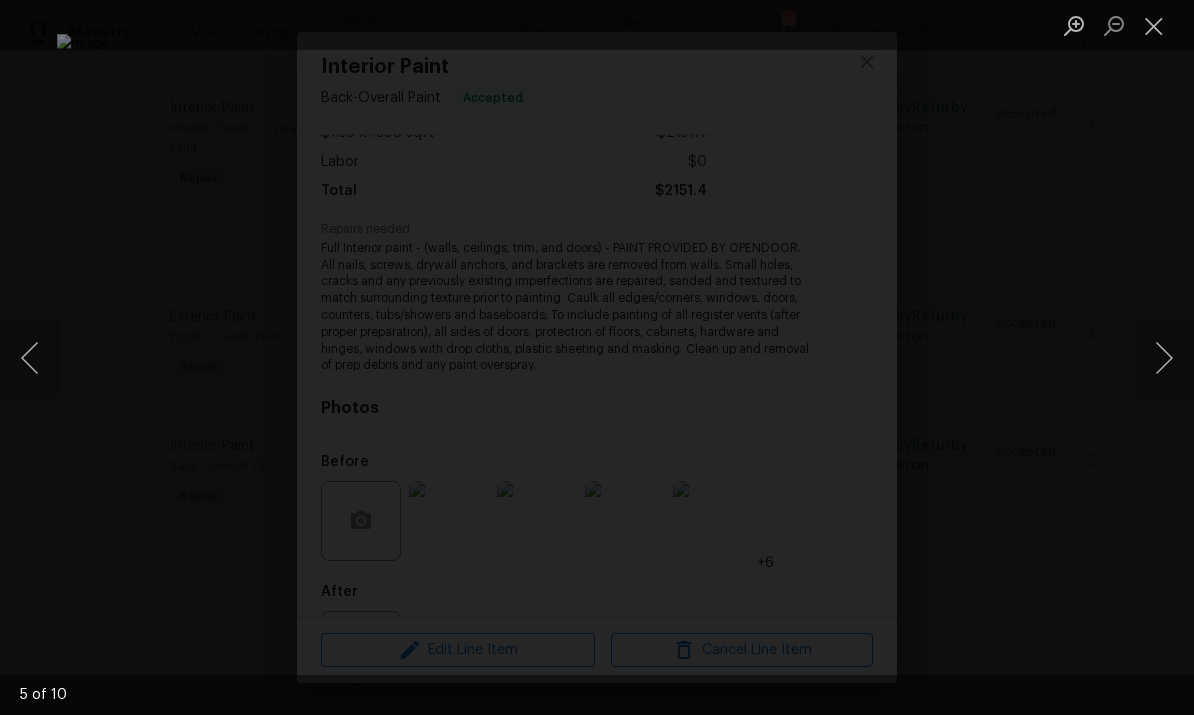 click at bounding box center [1164, 358] 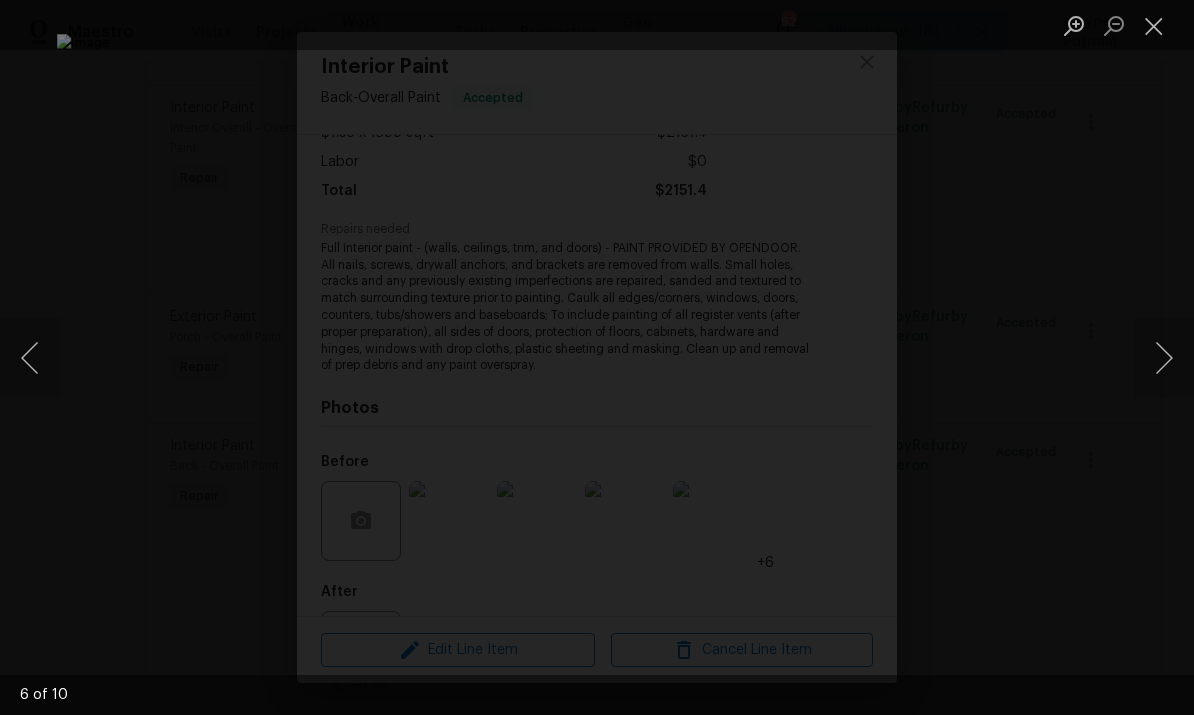 click at bounding box center [1164, 358] 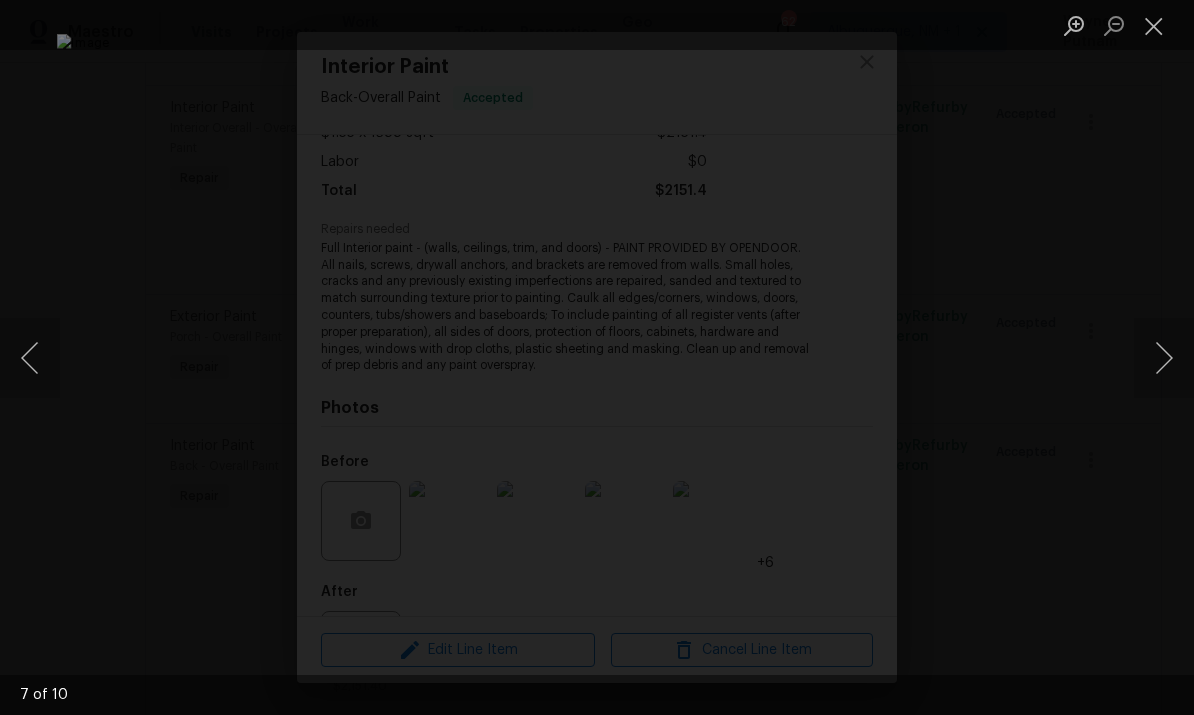 click at bounding box center (1164, 358) 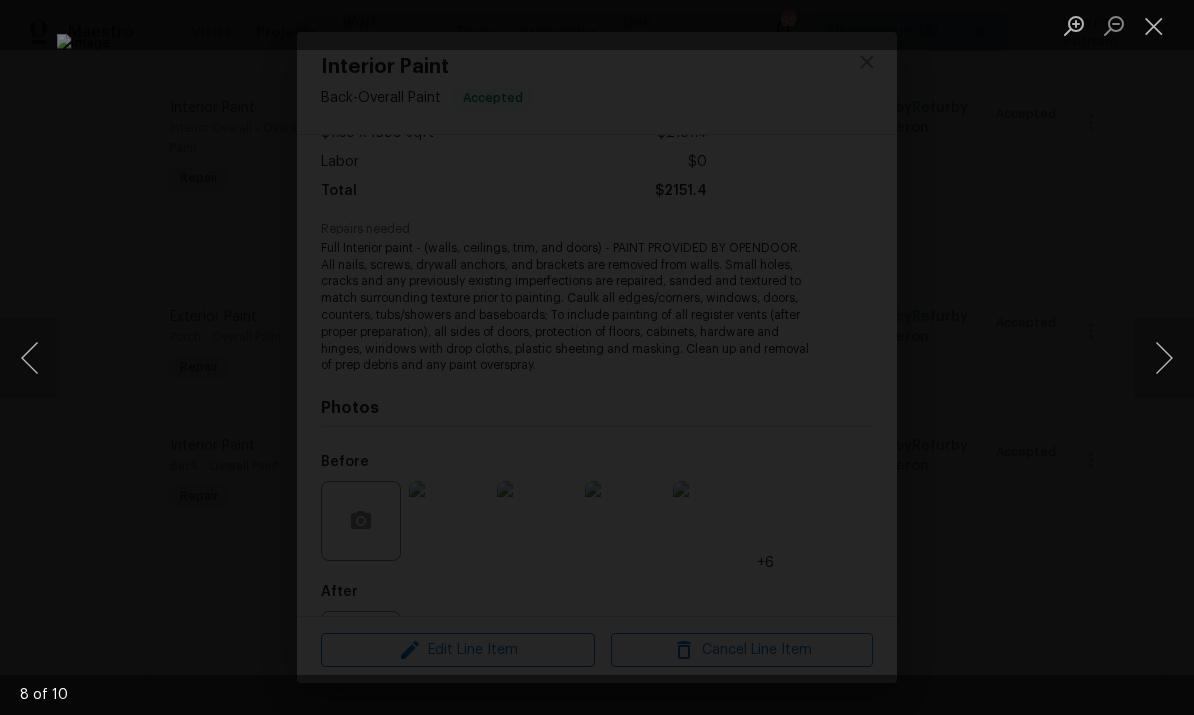 click at bounding box center [1164, 358] 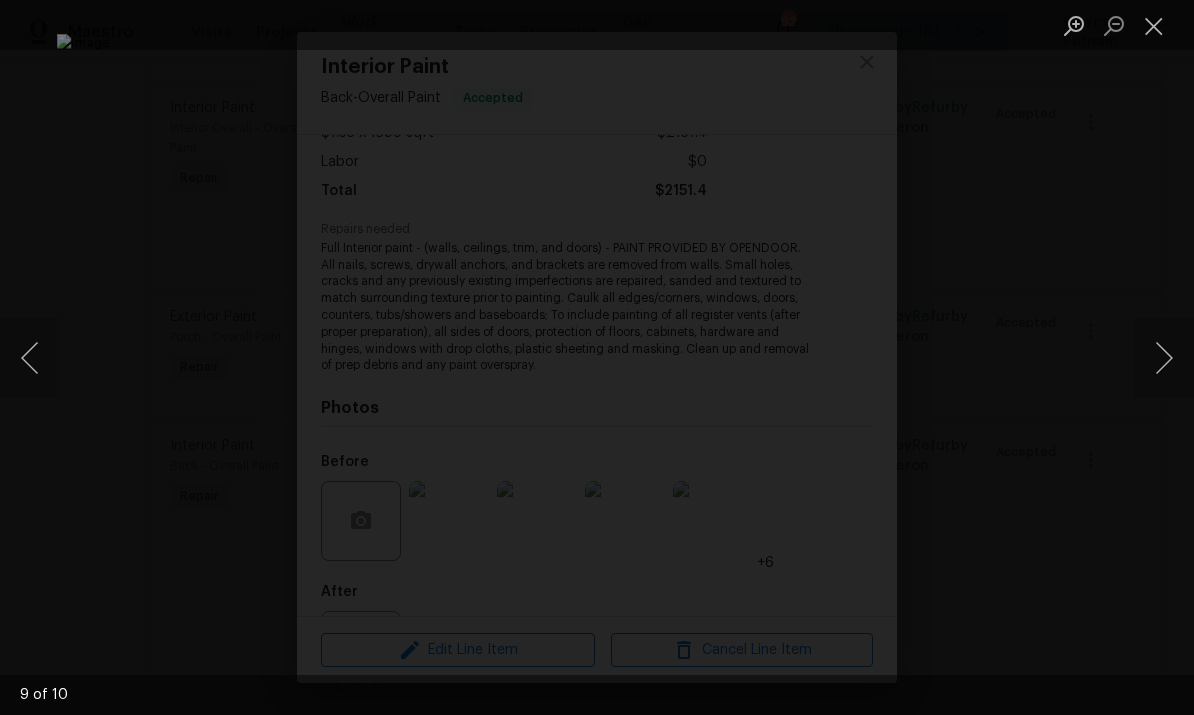 click at bounding box center [1164, 358] 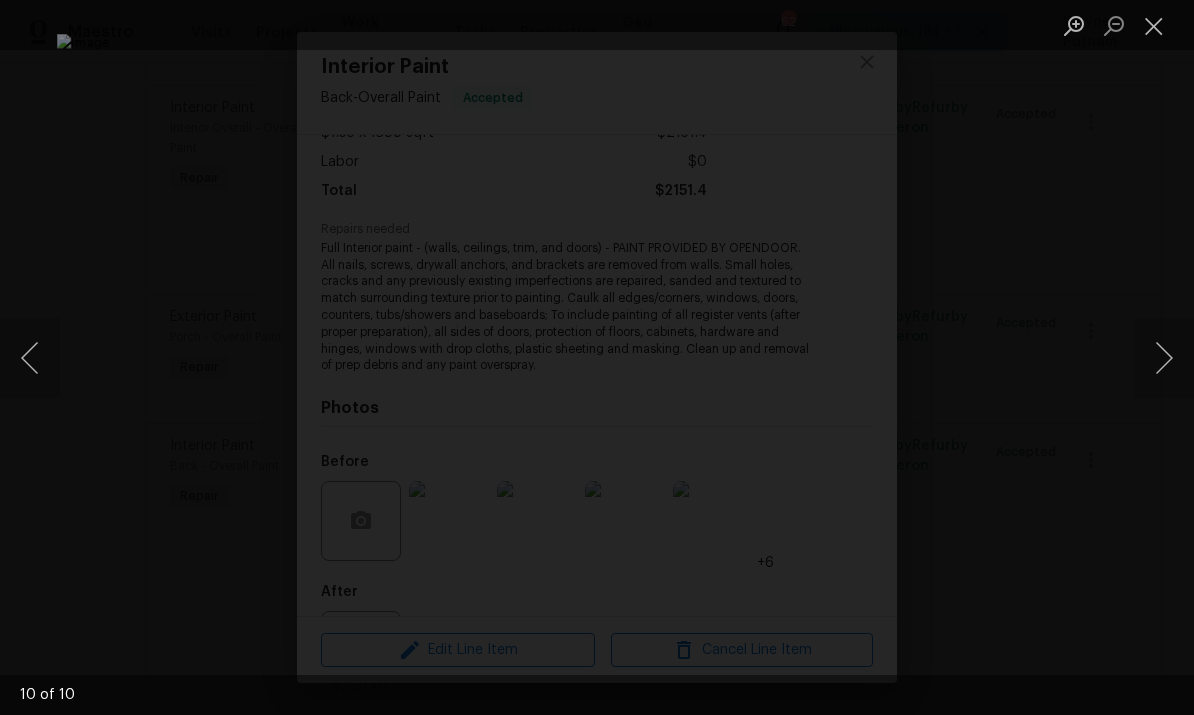 click at bounding box center [1164, 358] 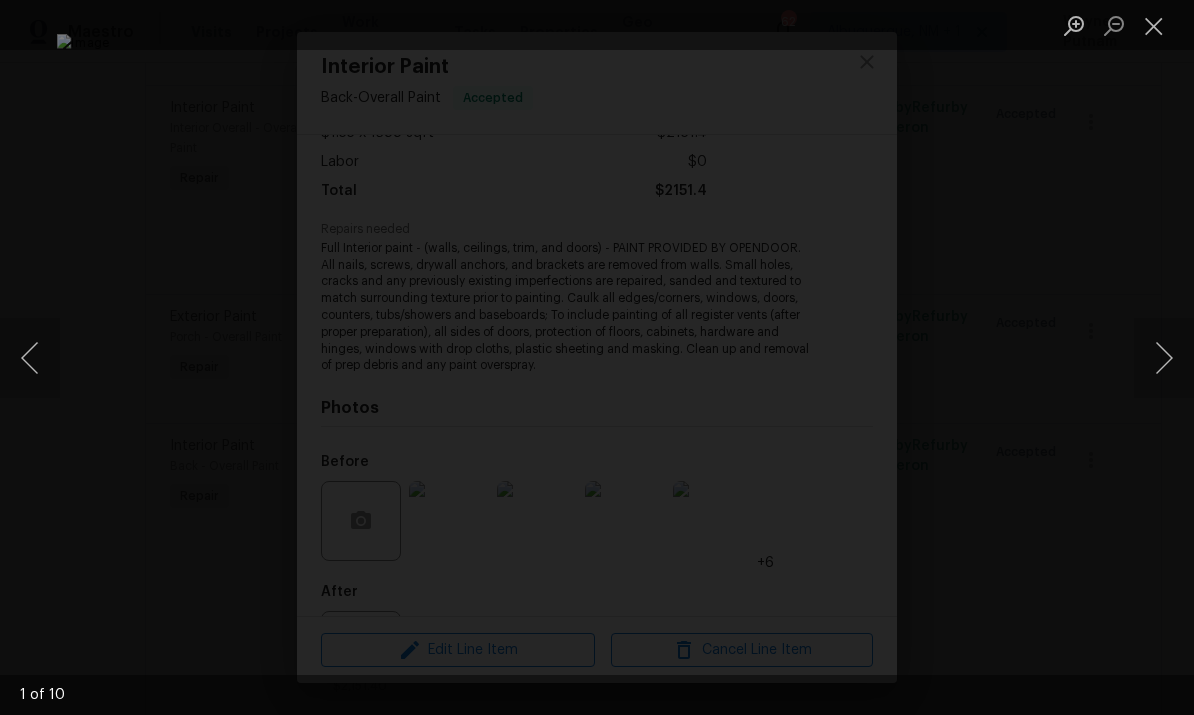 click at bounding box center [1164, 358] 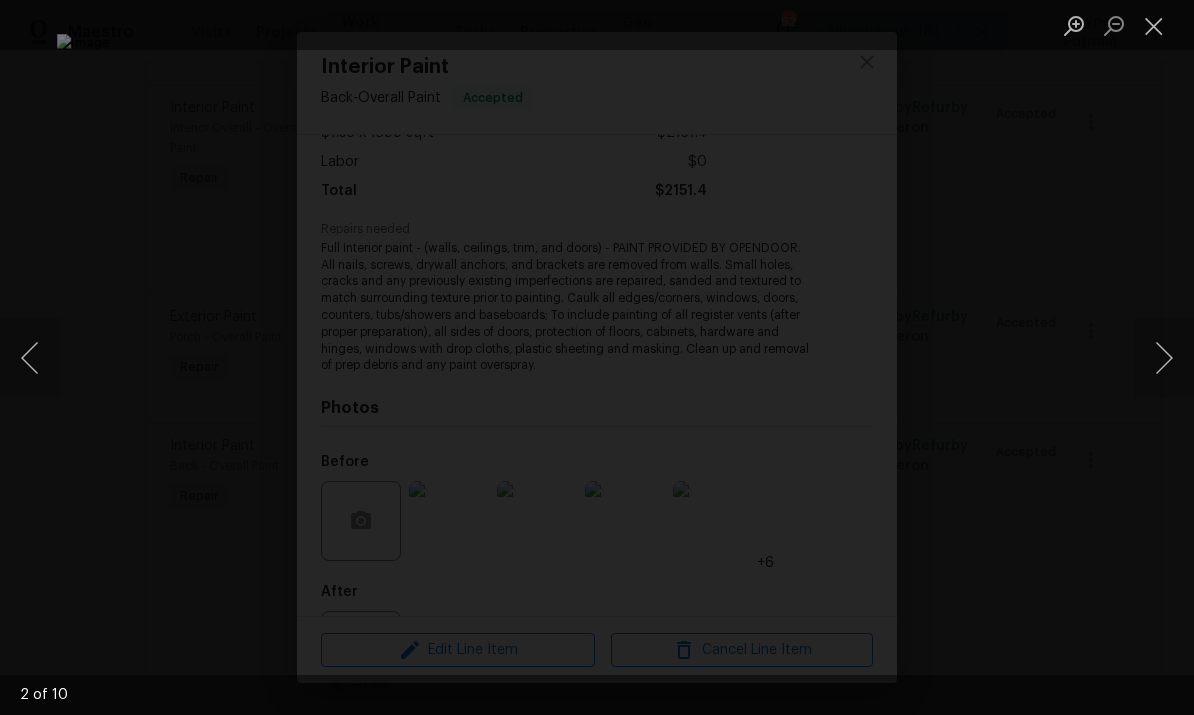 click at bounding box center [1164, 358] 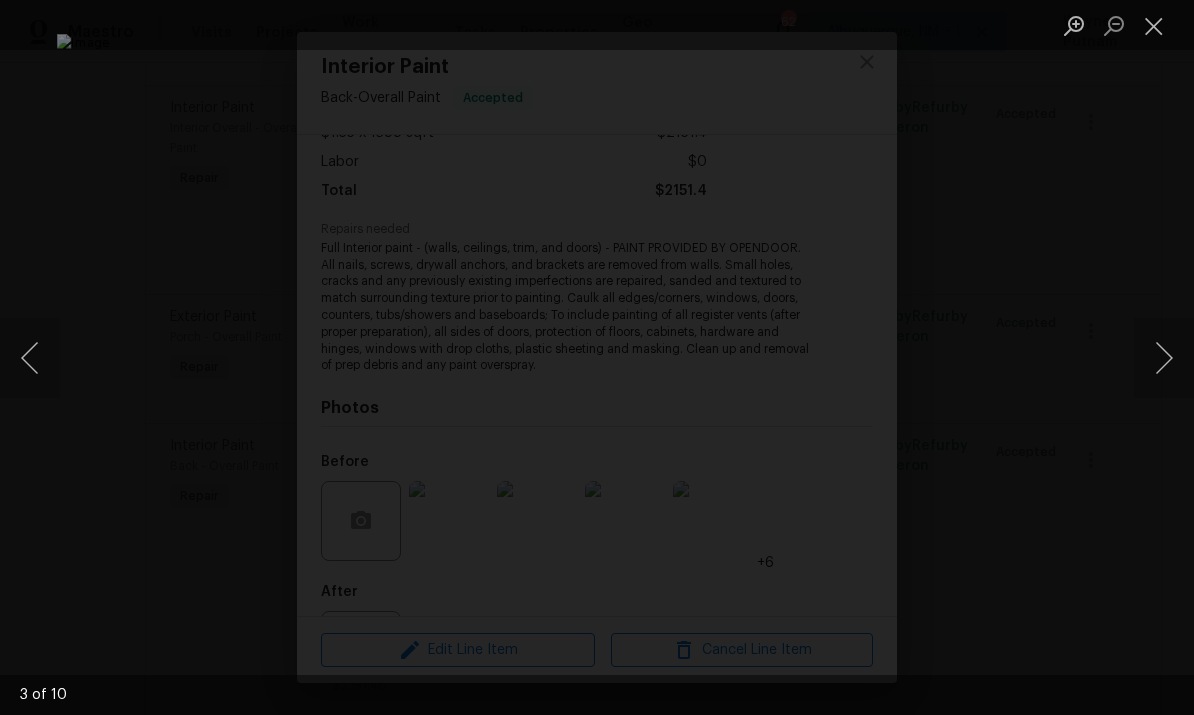 click at bounding box center [30, 358] 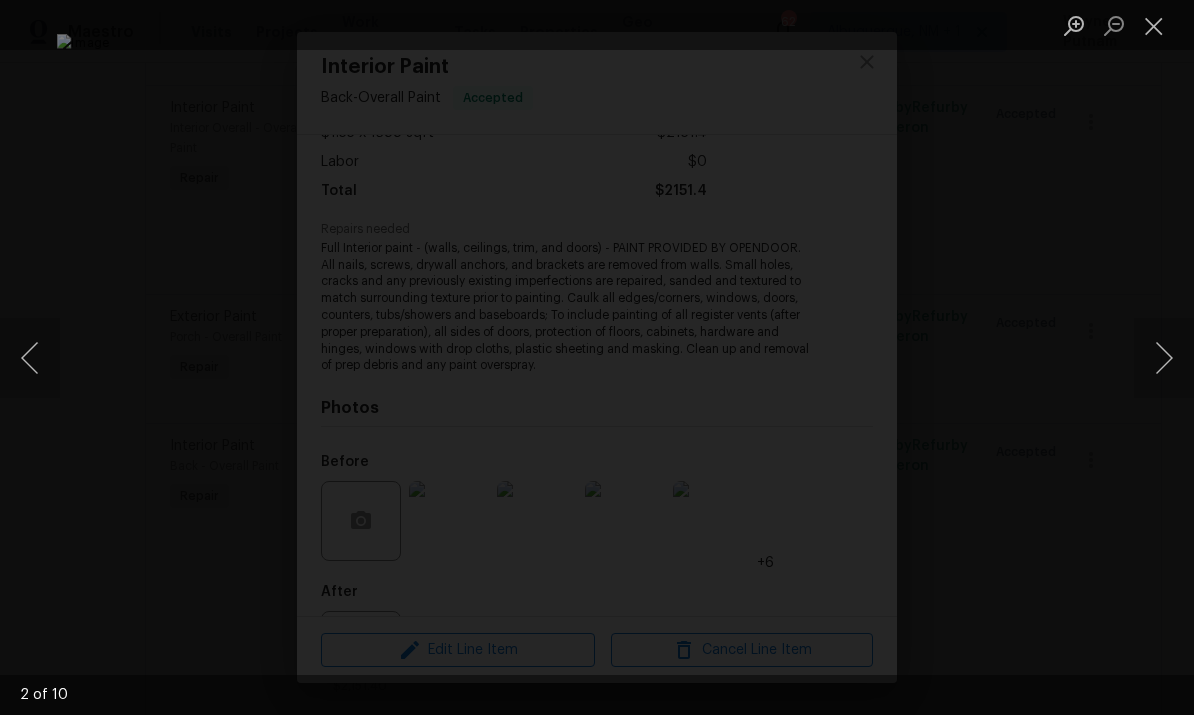 click at bounding box center [597, 357] 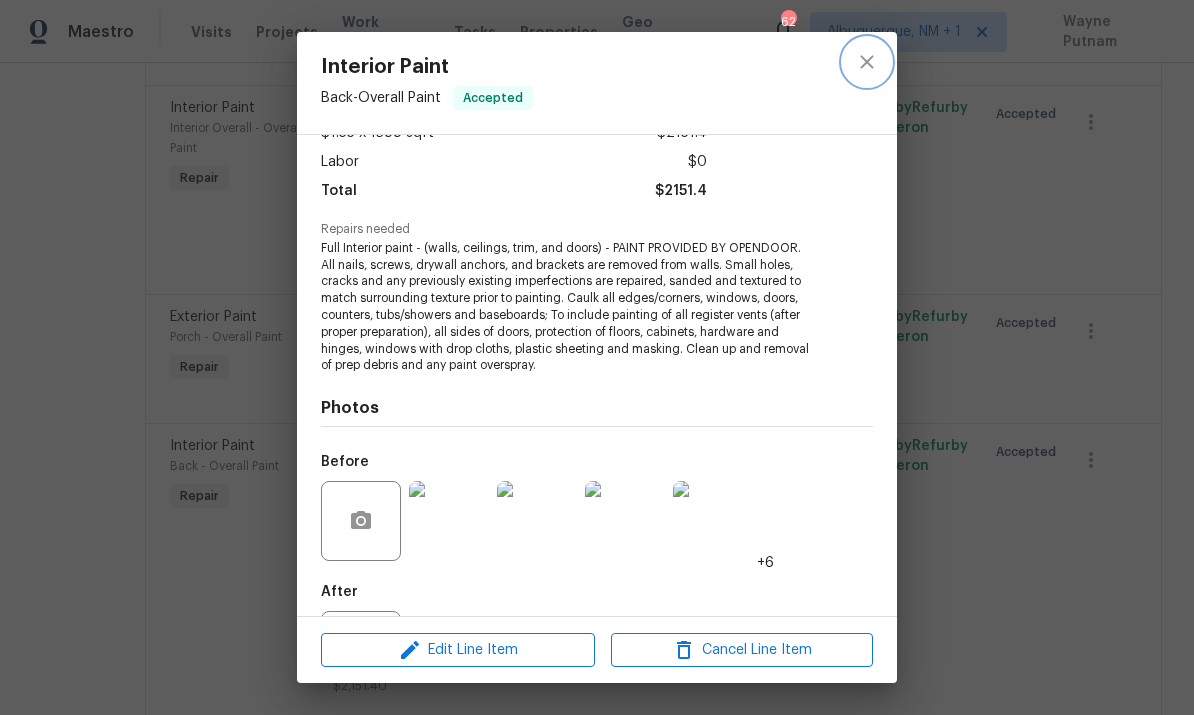 click 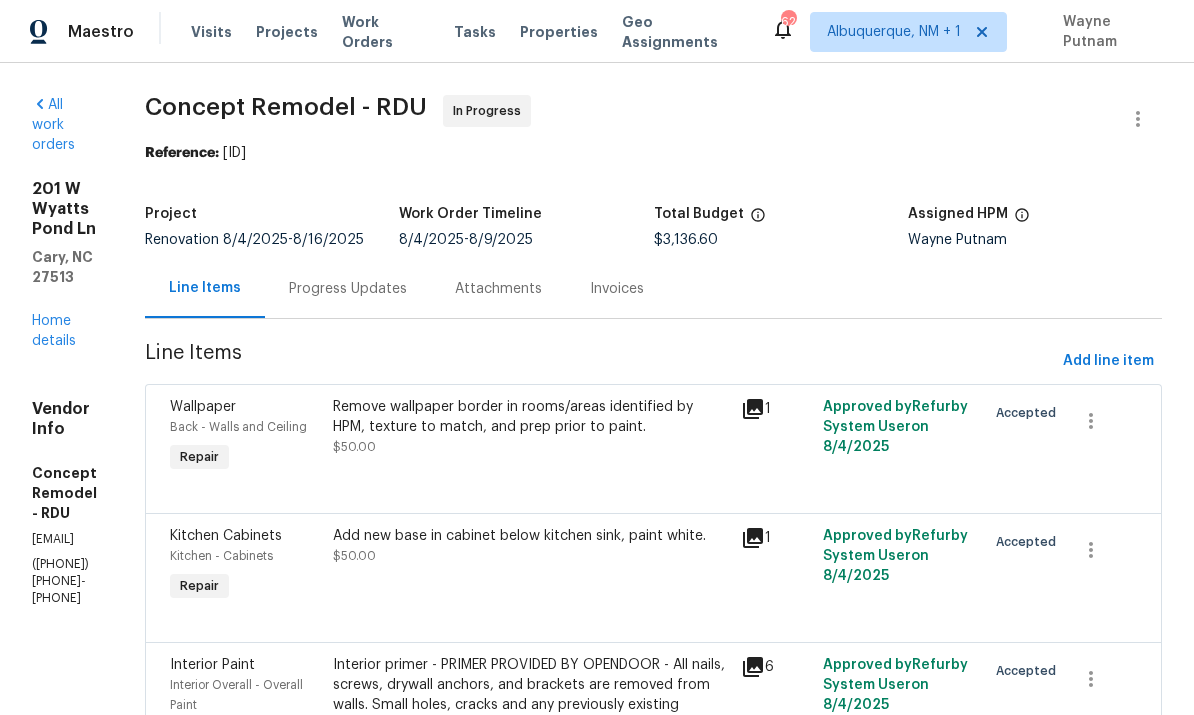 scroll, scrollTop: 0, scrollLeft: 0, axis: both 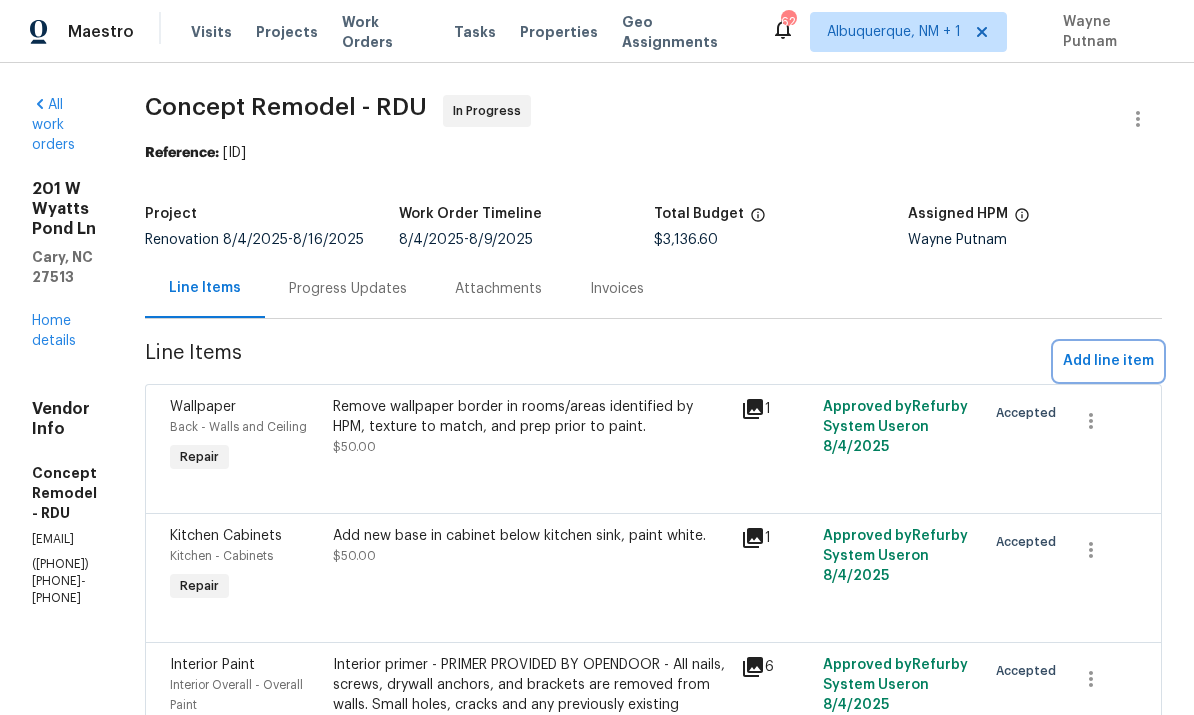 click on "Add line item" at bounding box center [1108, 361] 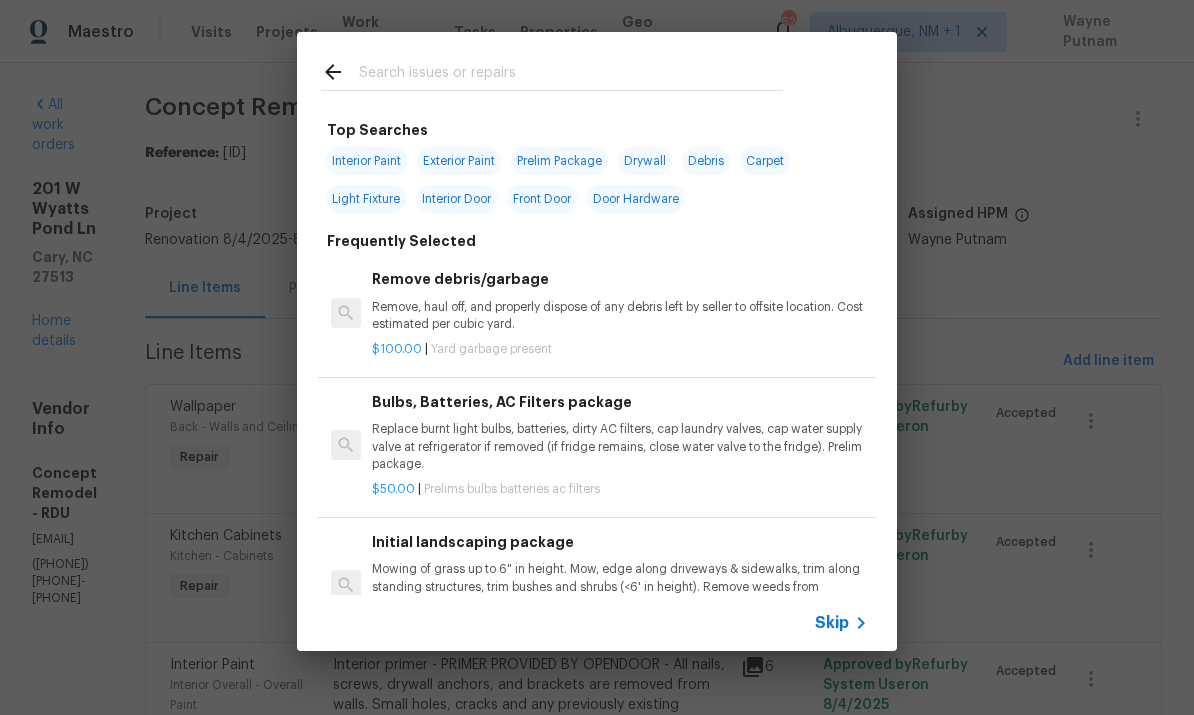 click at bounding box center (571, 75) 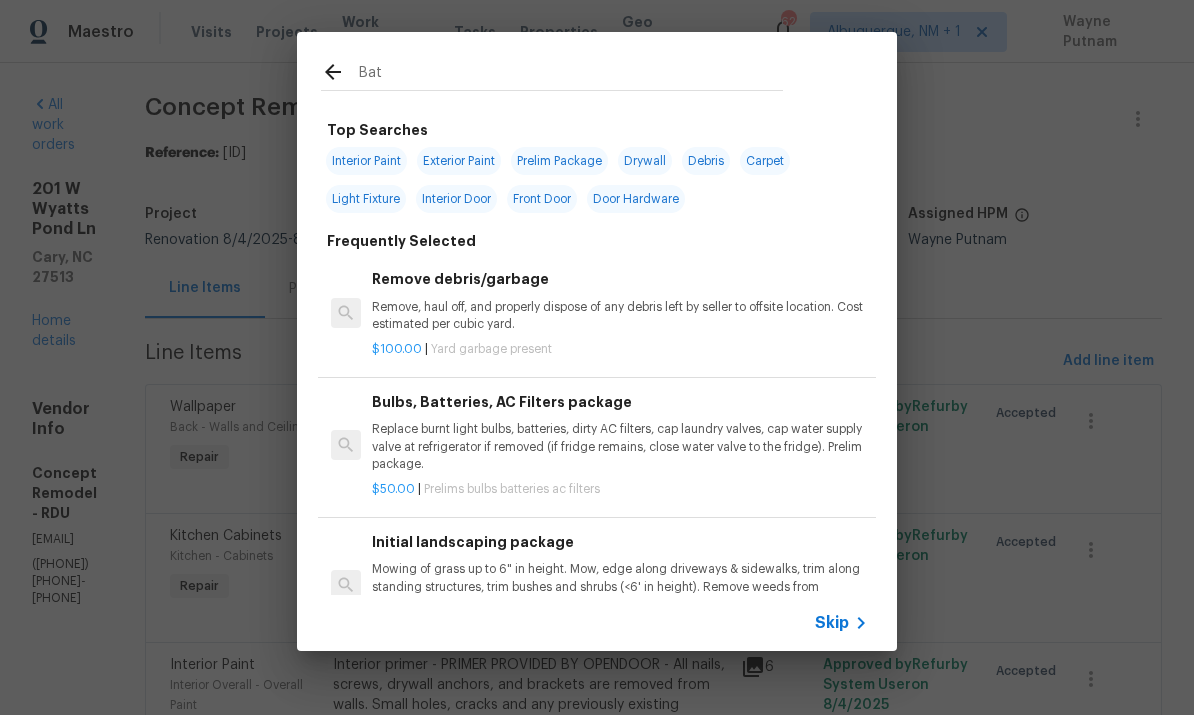 type on "Batt" 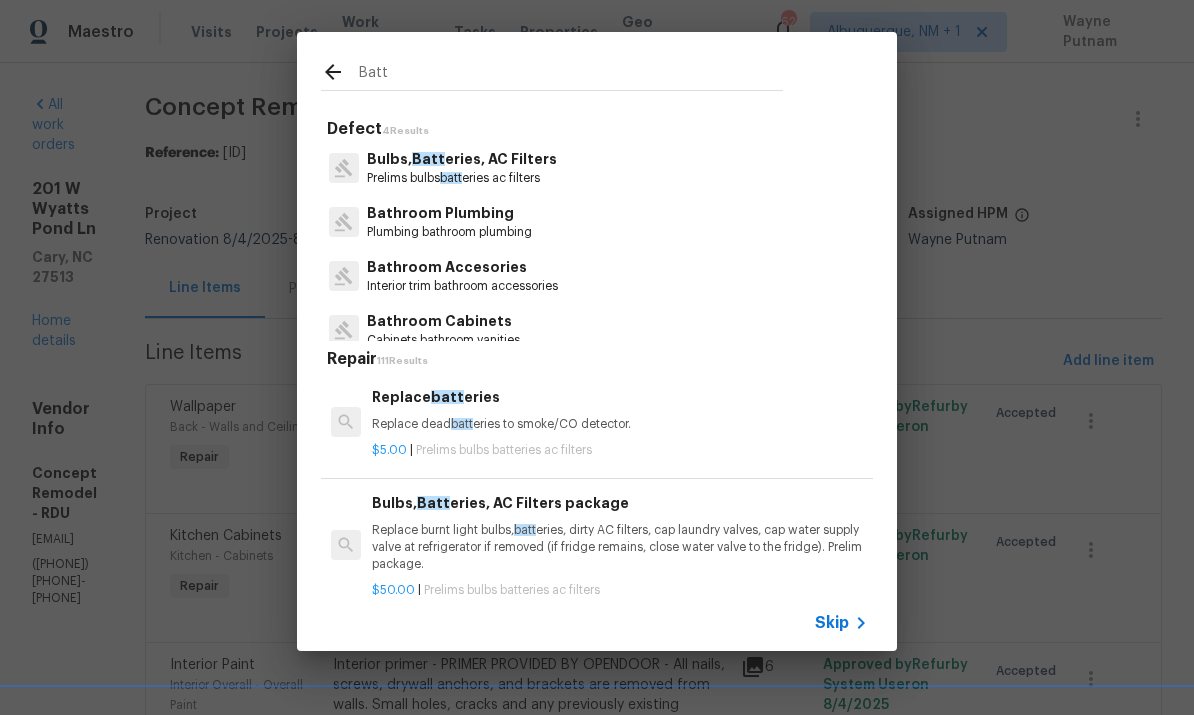 click on "Bulbs,  Batt eries, AC Filters" at bounding box center [462, 159] 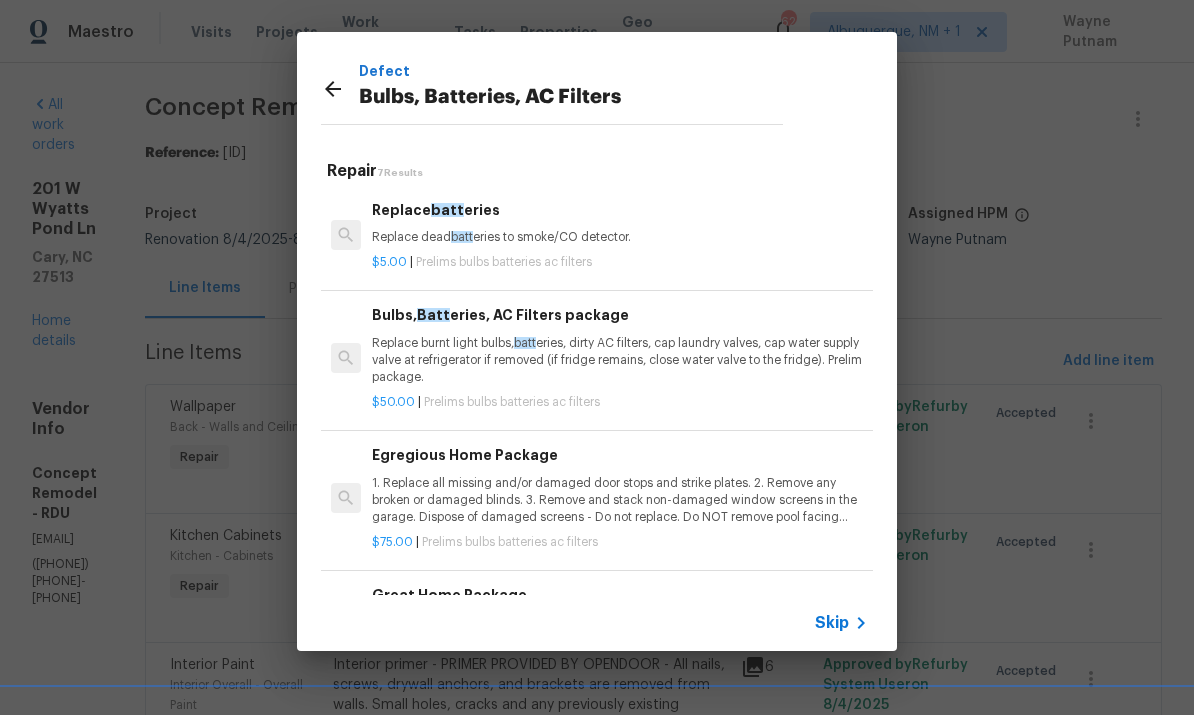 click on "Replace burnt light bulbs,  batt eries, dirty AC filters, cap laundry valves, cap water supply valve at refrigerator if removed (if fridge remains, close water valve to the fridge). Prelim package." at bounding box center [620, 360] 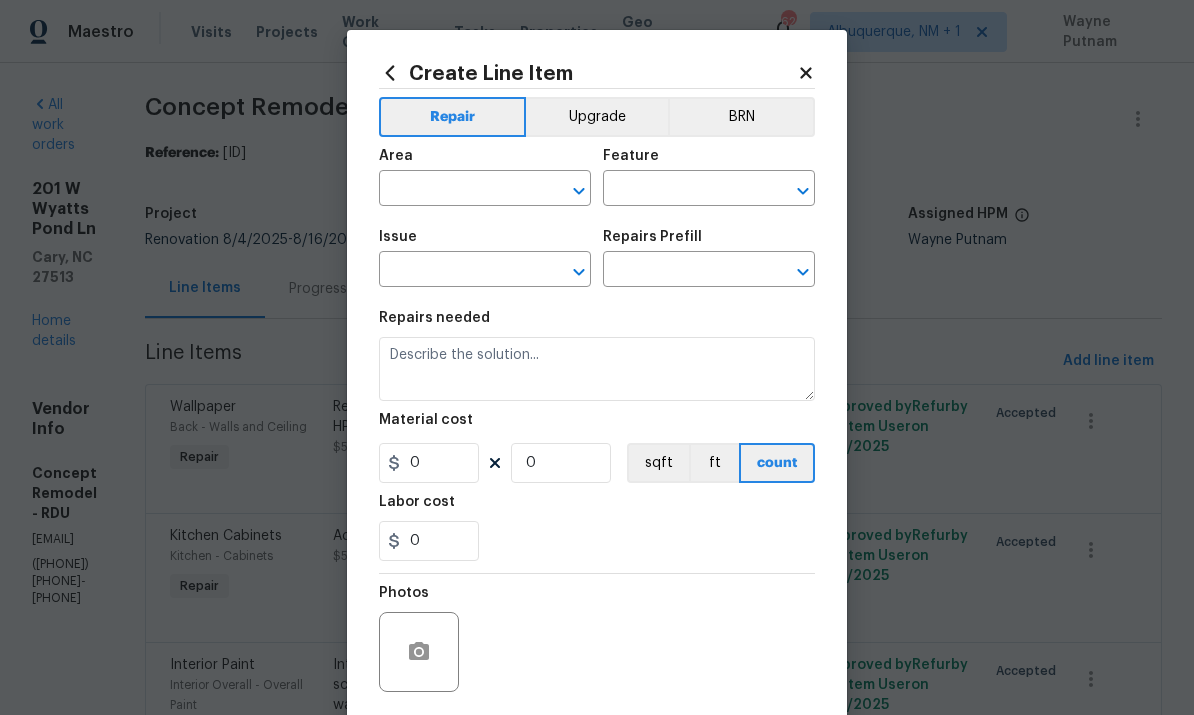type on "Home Readiness Packages" 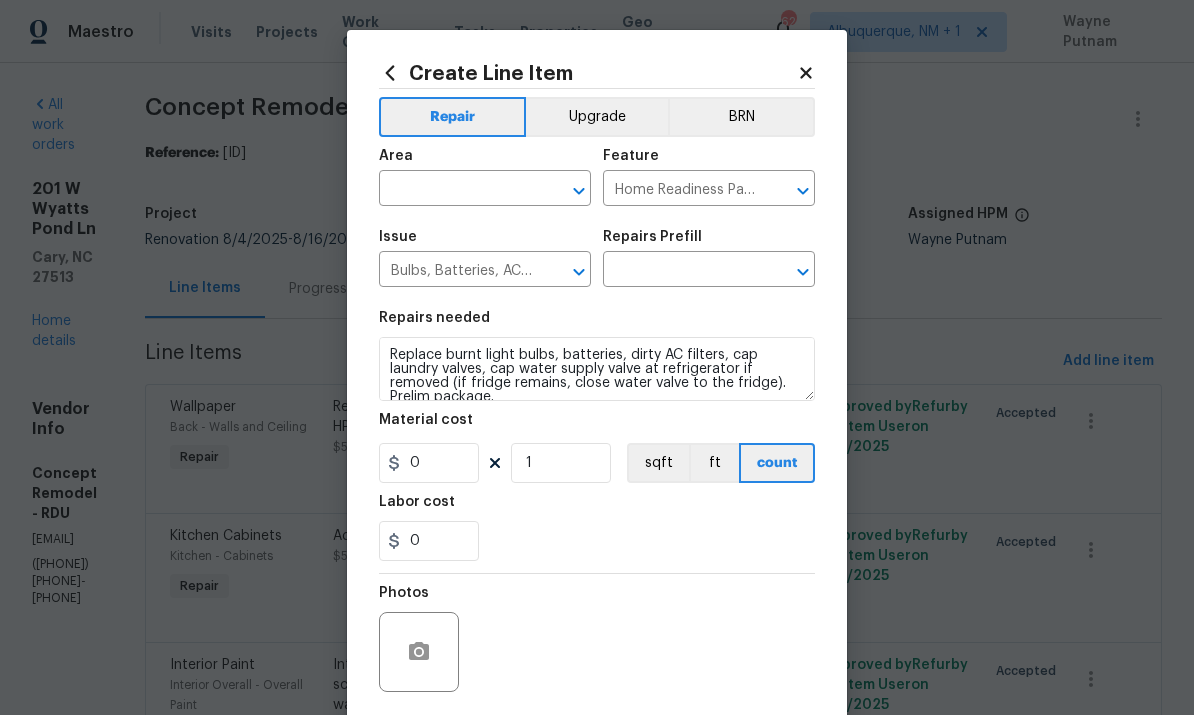 type on "Bulbs, Batteries, AC Filters package $50.00" 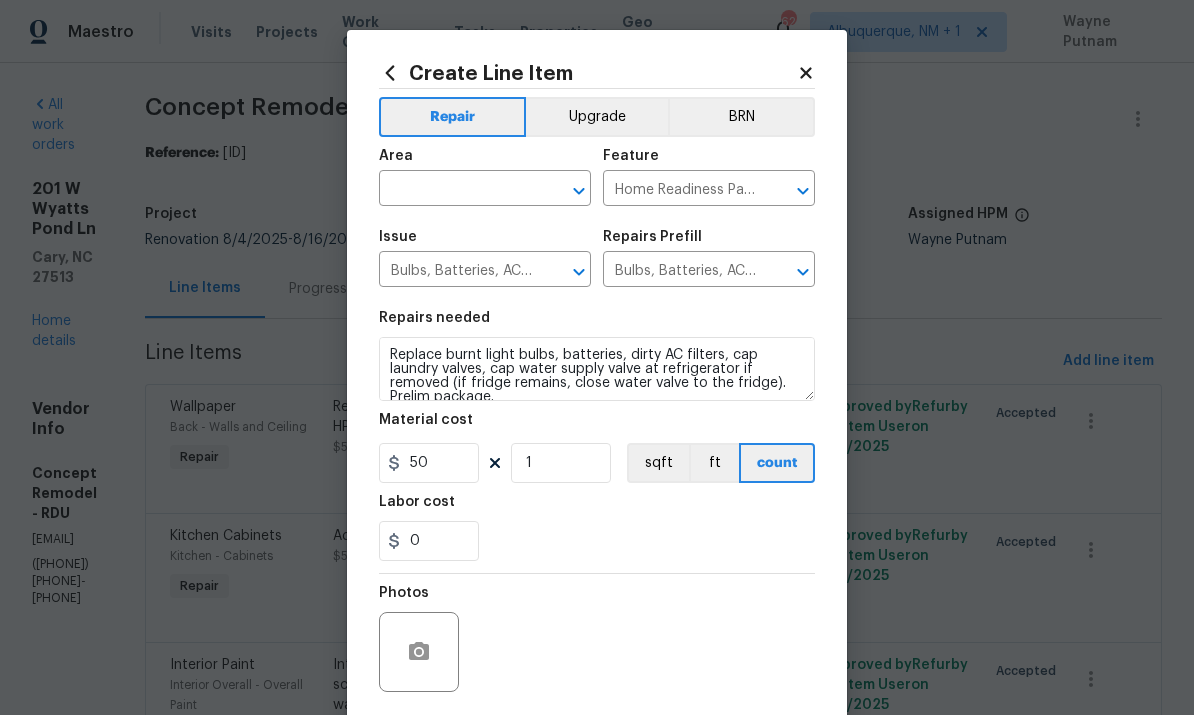 click at bounding box center (457, 190) 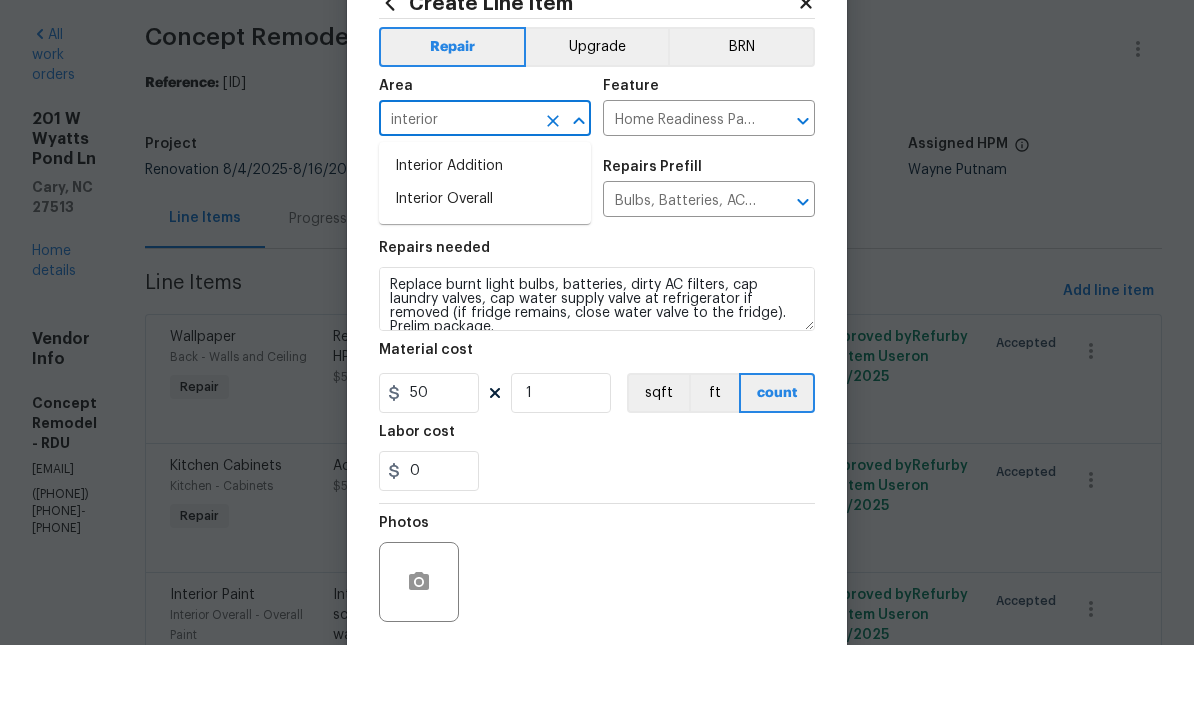 click on "Interior Overall" at bounding box center [485, 269] 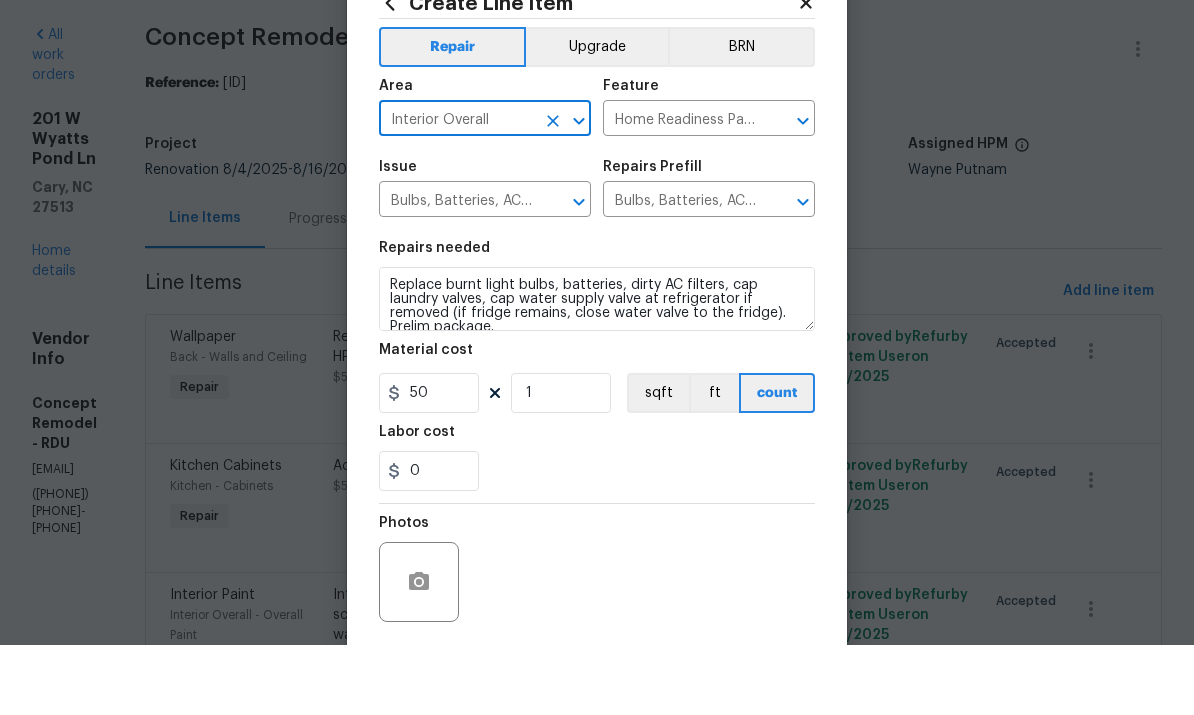 scroll, scrollTop: 70, scrollLeft: 0, axis: vertical 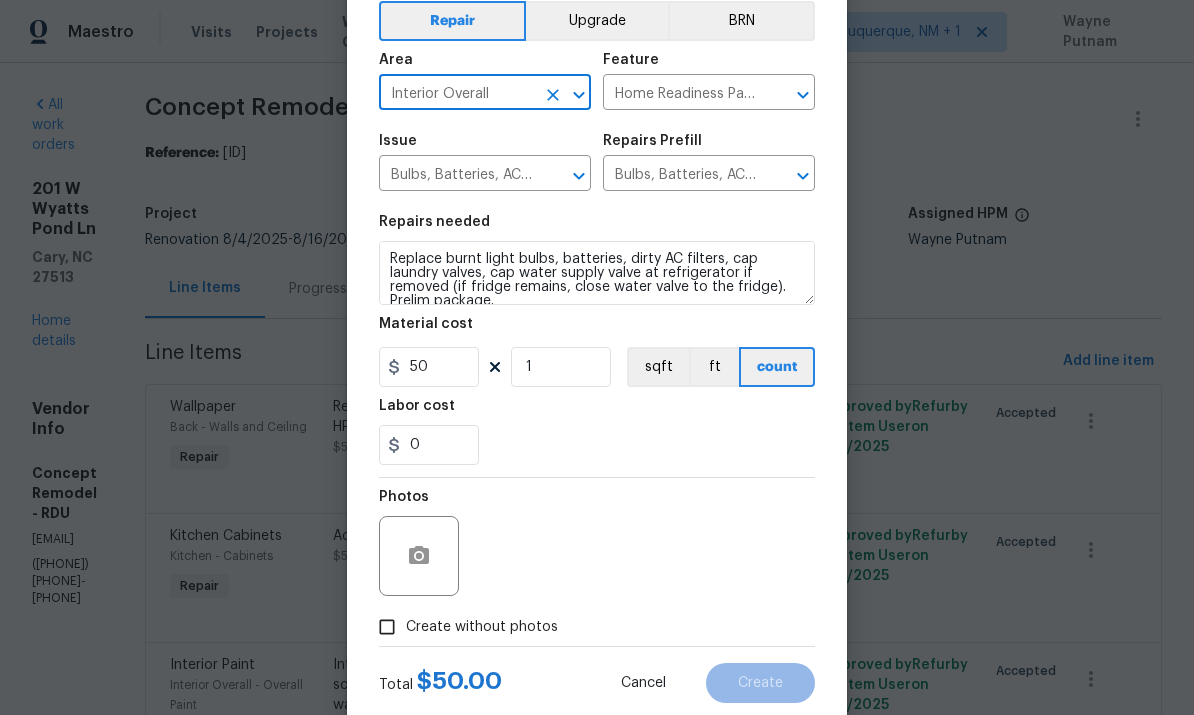click on "Create without photos" at bounding box center [387, 627] 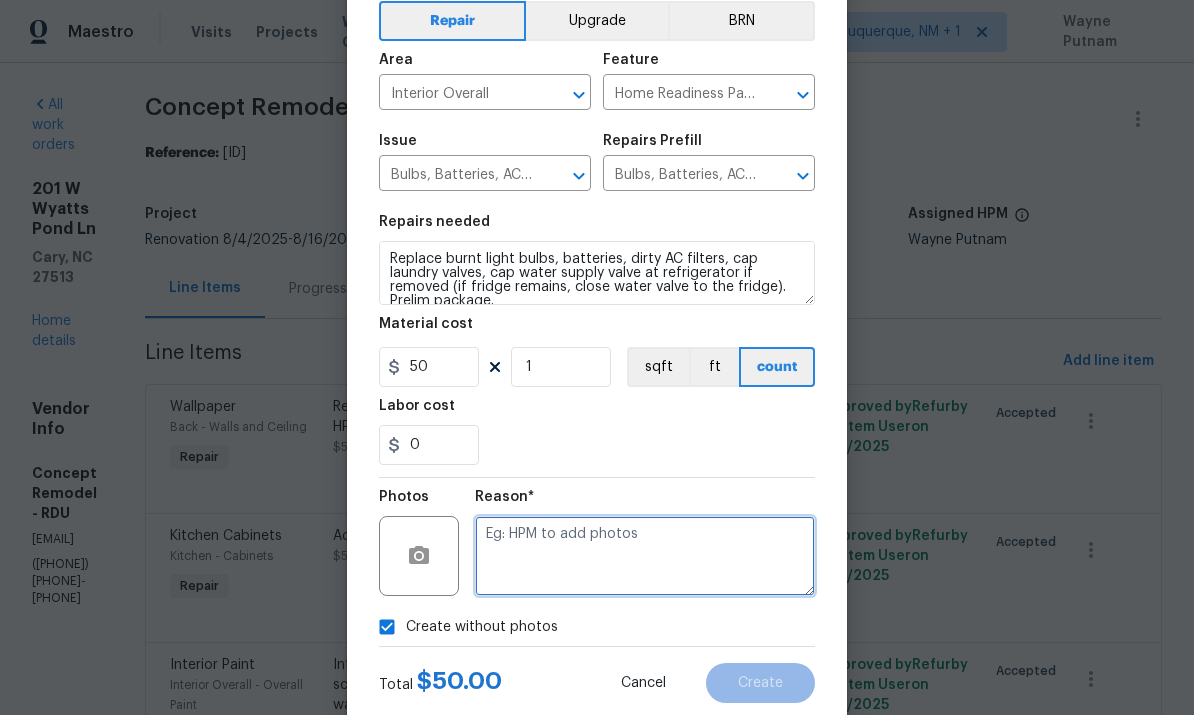 click at bounding box center (645, 556) 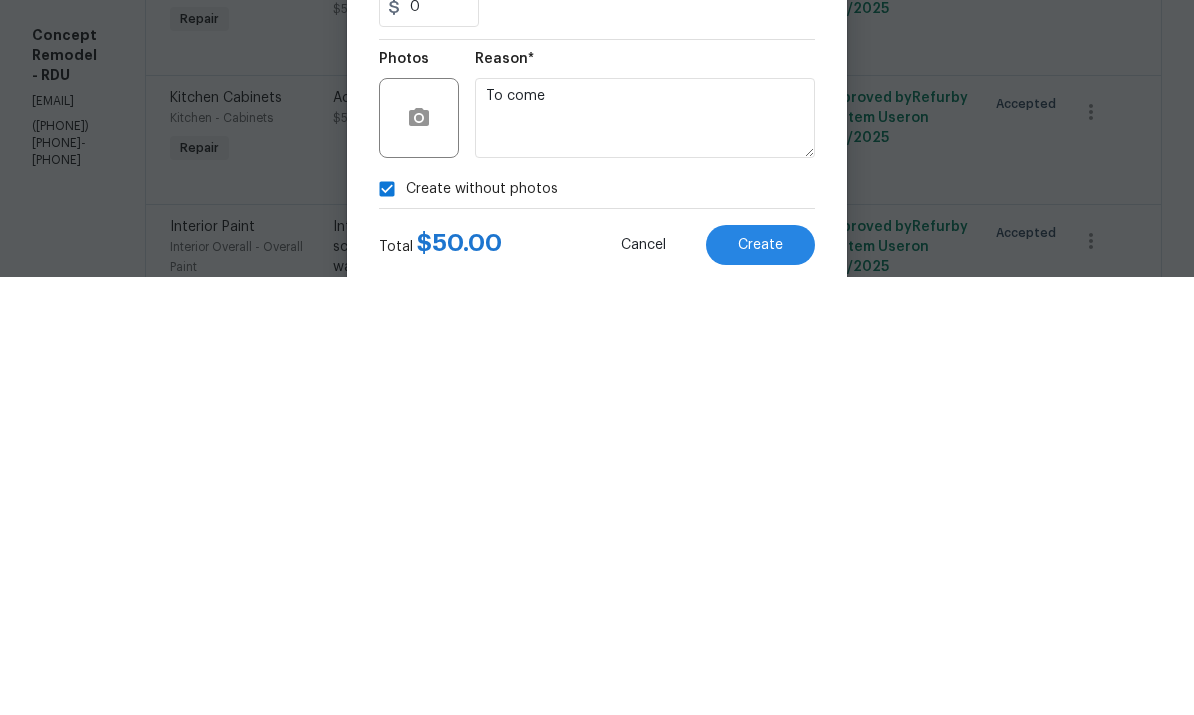 scroll, scrollTop: 75, scrollLeft: 0, axis: vertical 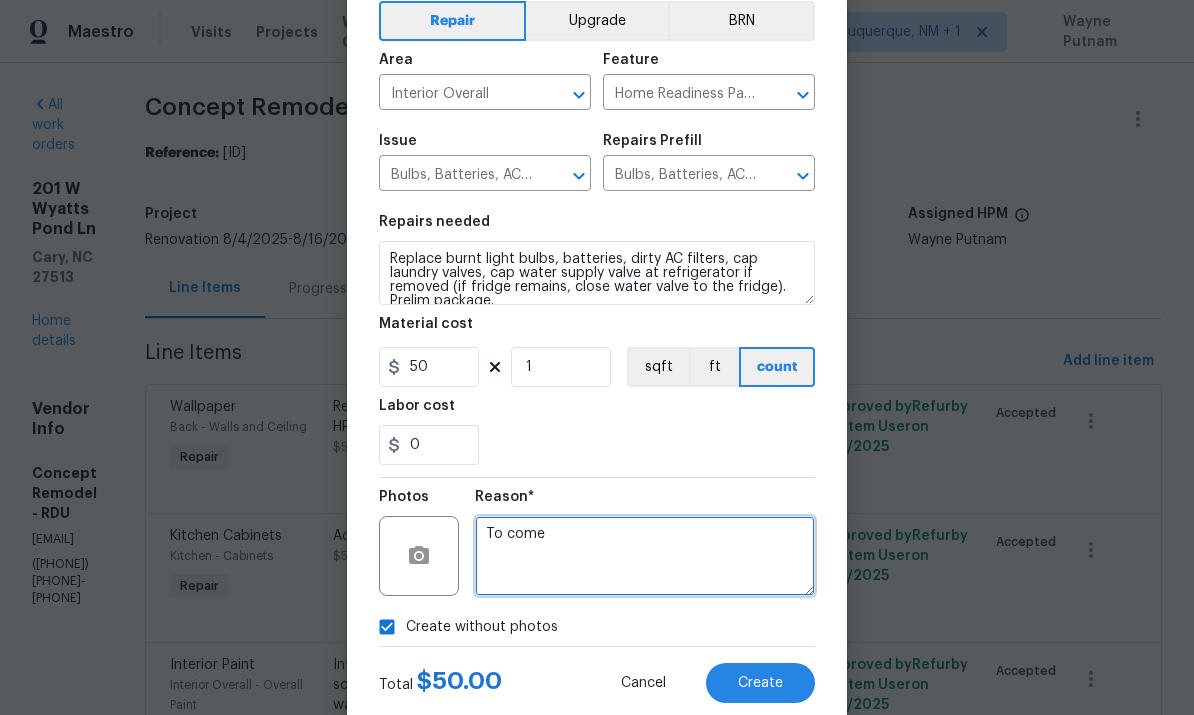 type on "To come" 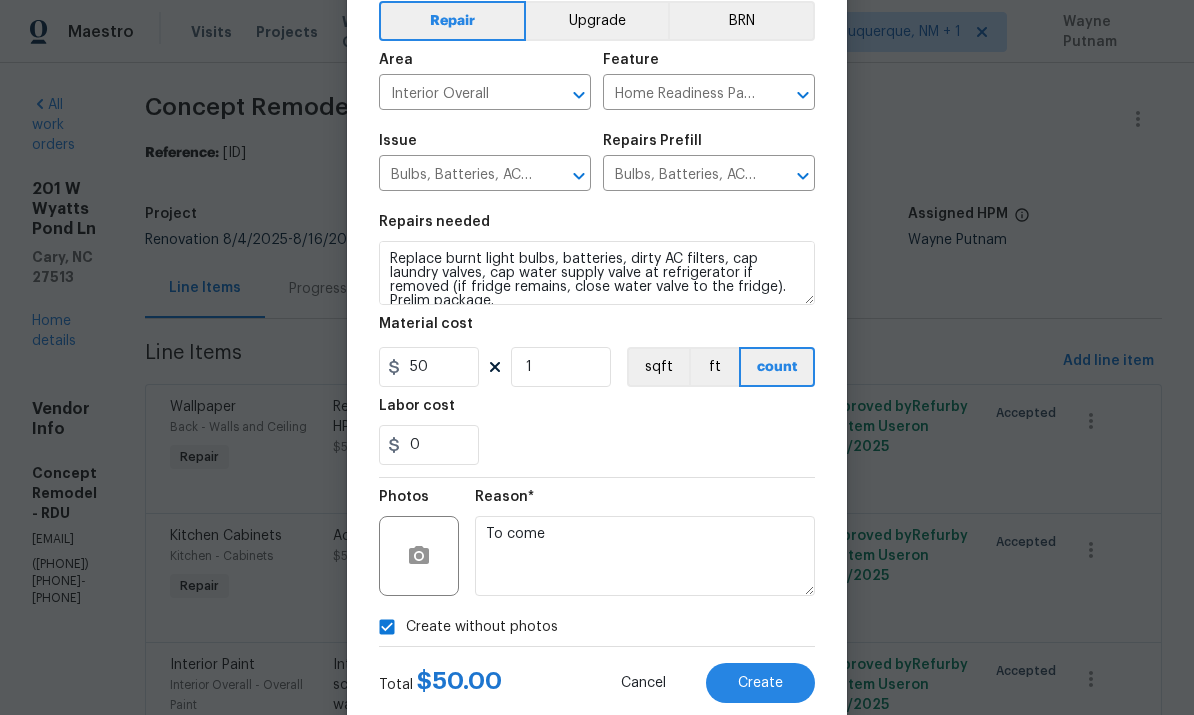 click on "Create" at bounding box center (760, 683) 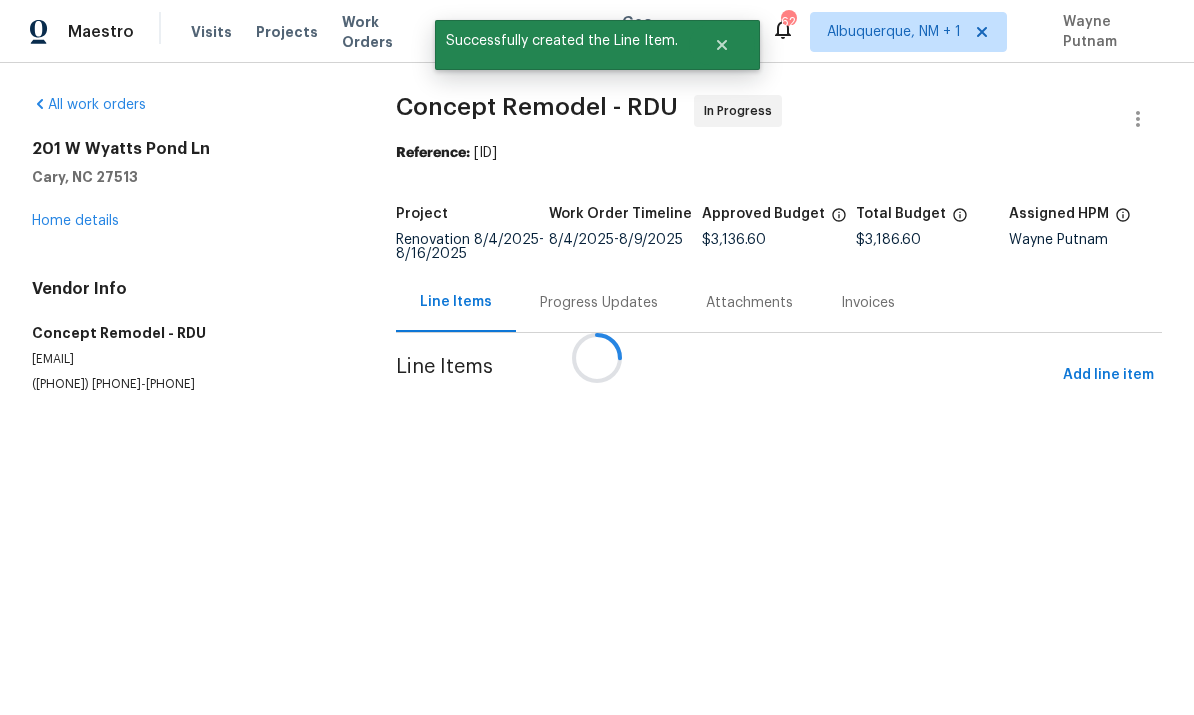 scroll, scrollTop: 0, scrollLeft: 0, axis: both 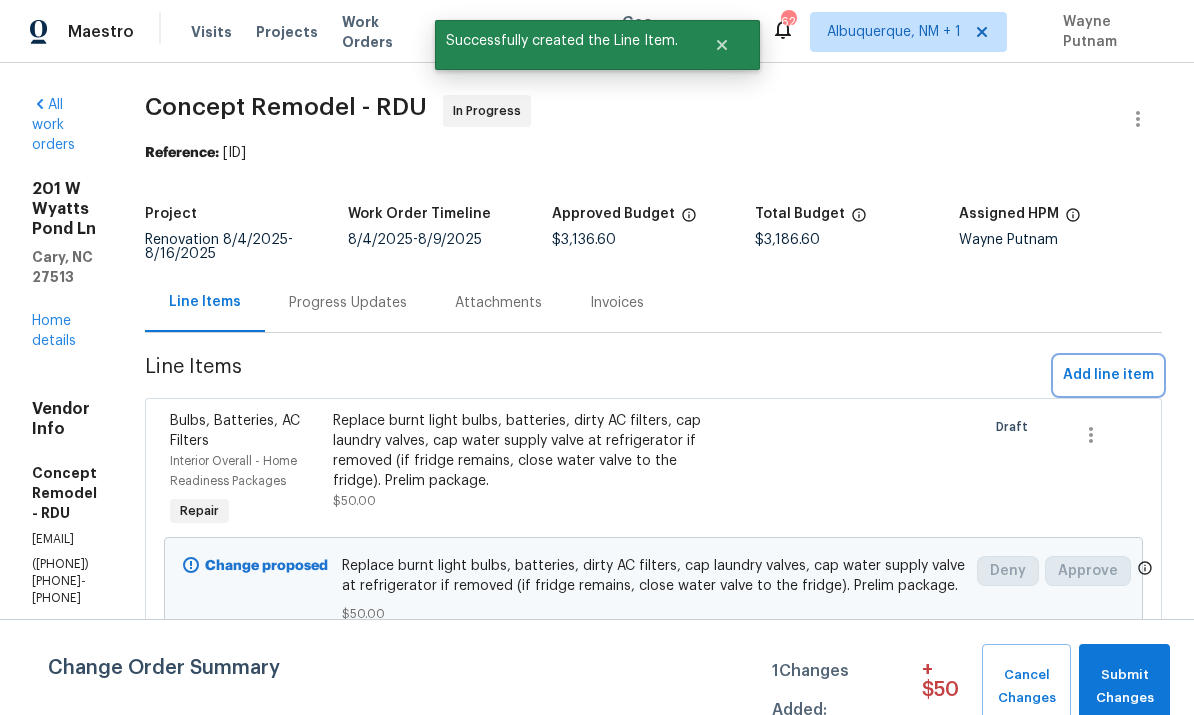 click on "Add line item" at bounding box center [1108, 375] 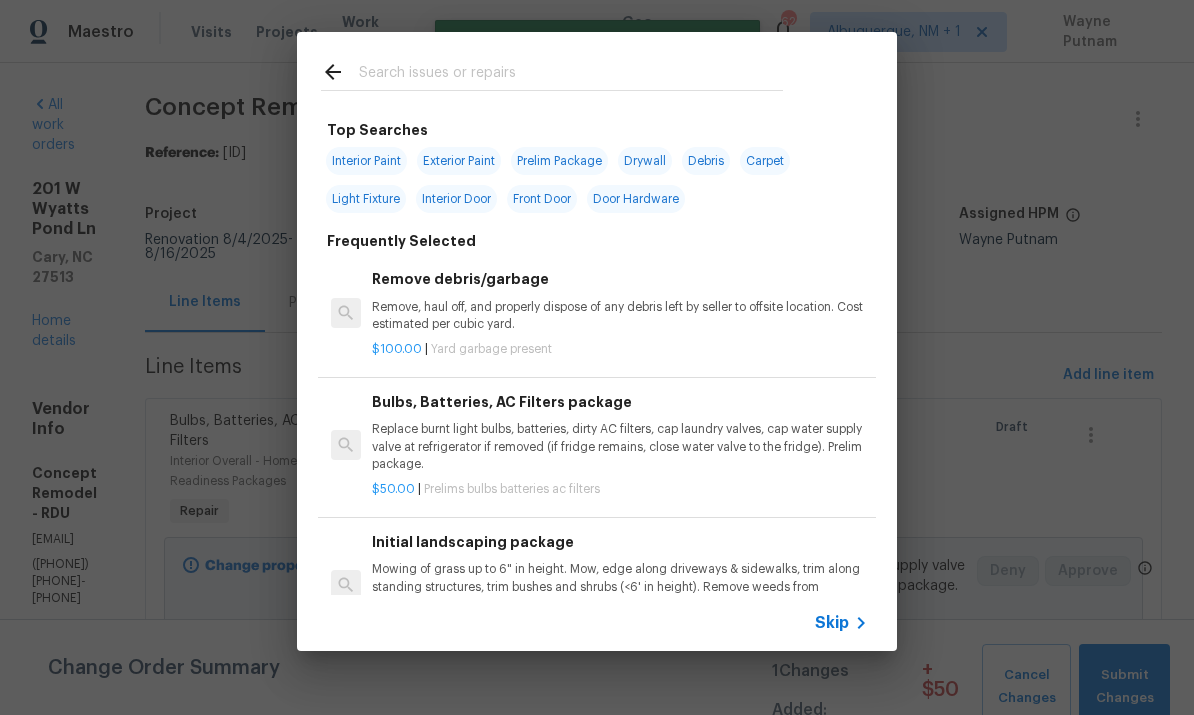 click at bounding box center [571, 75] 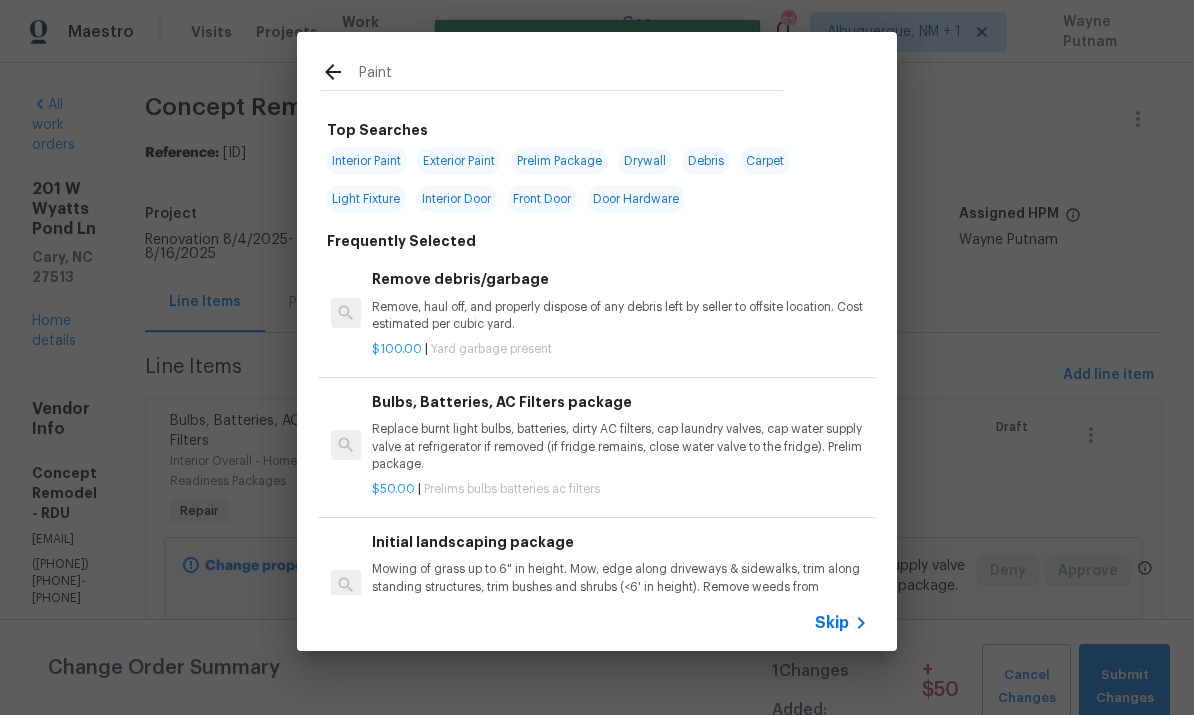 type on "Paint" 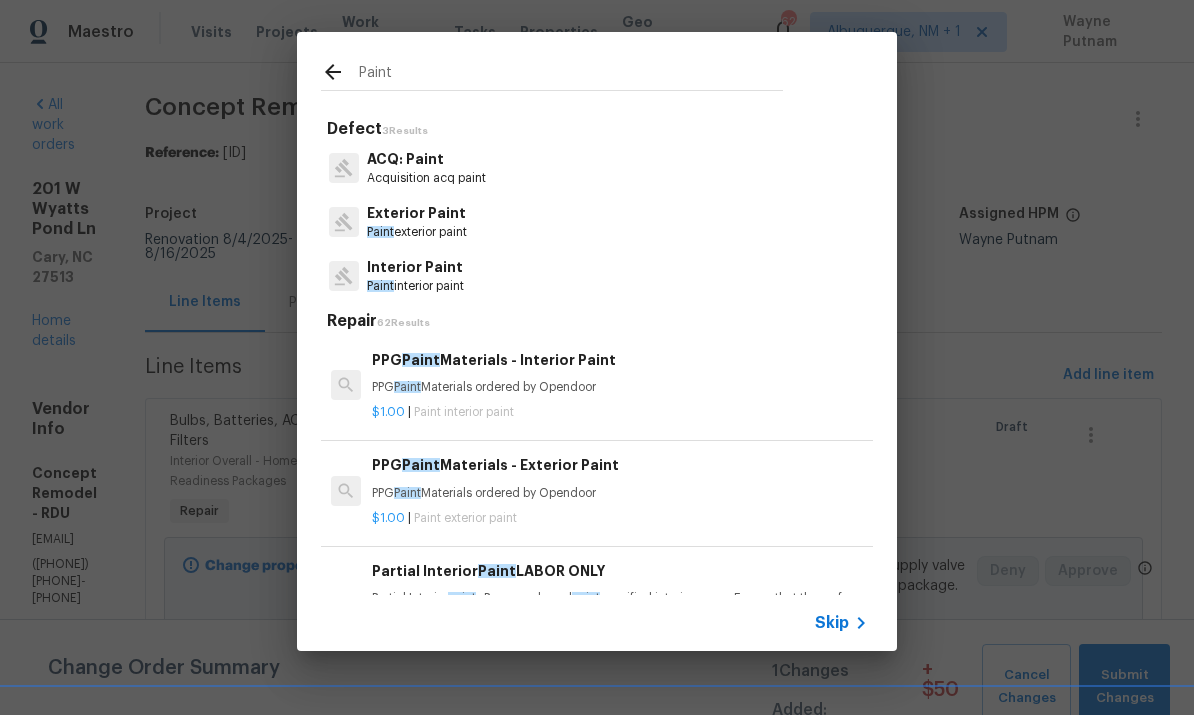 click on "Paint  interior paint" at bounding box center (415, 286) 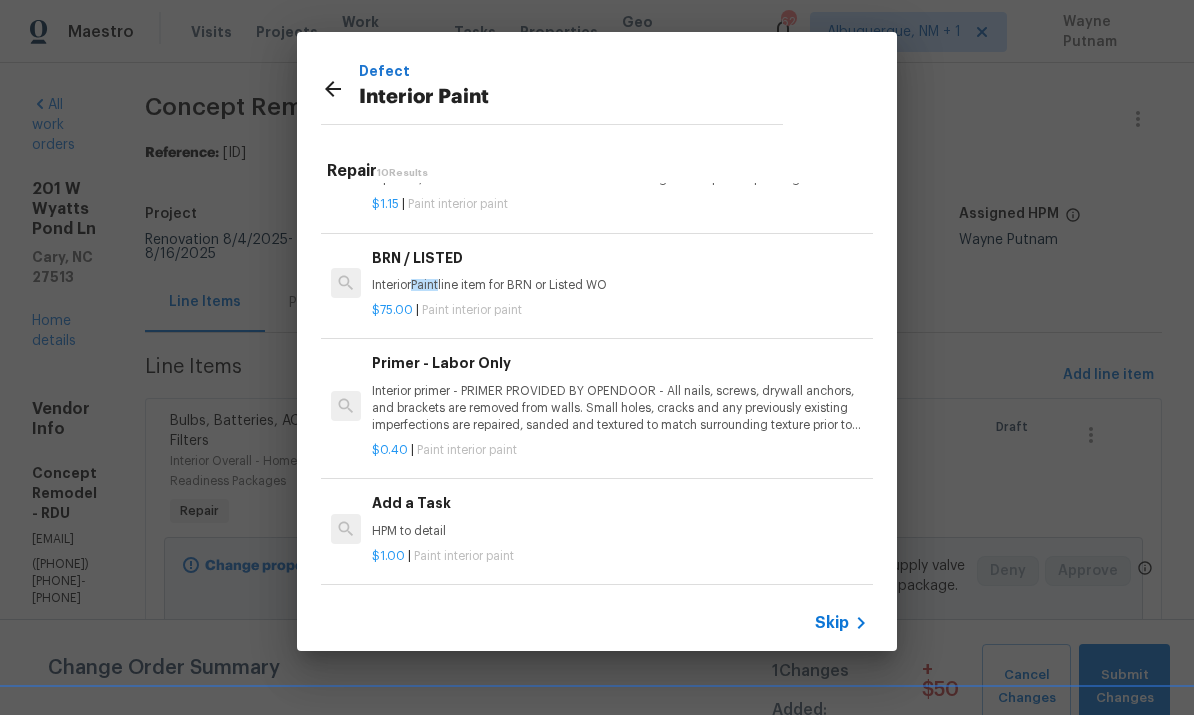 scroll, scrollTop: 757, scrollLeft: 0, axis: vertical 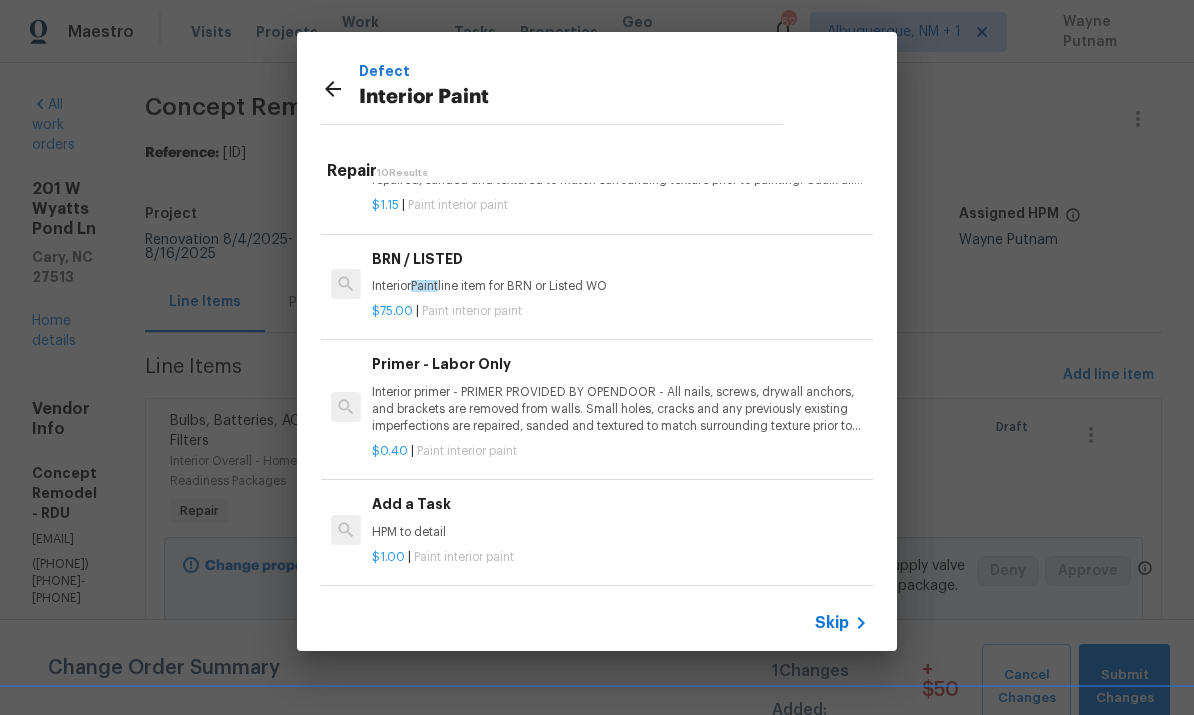 click on "Additional Masking" at bounding box center (620, 610) 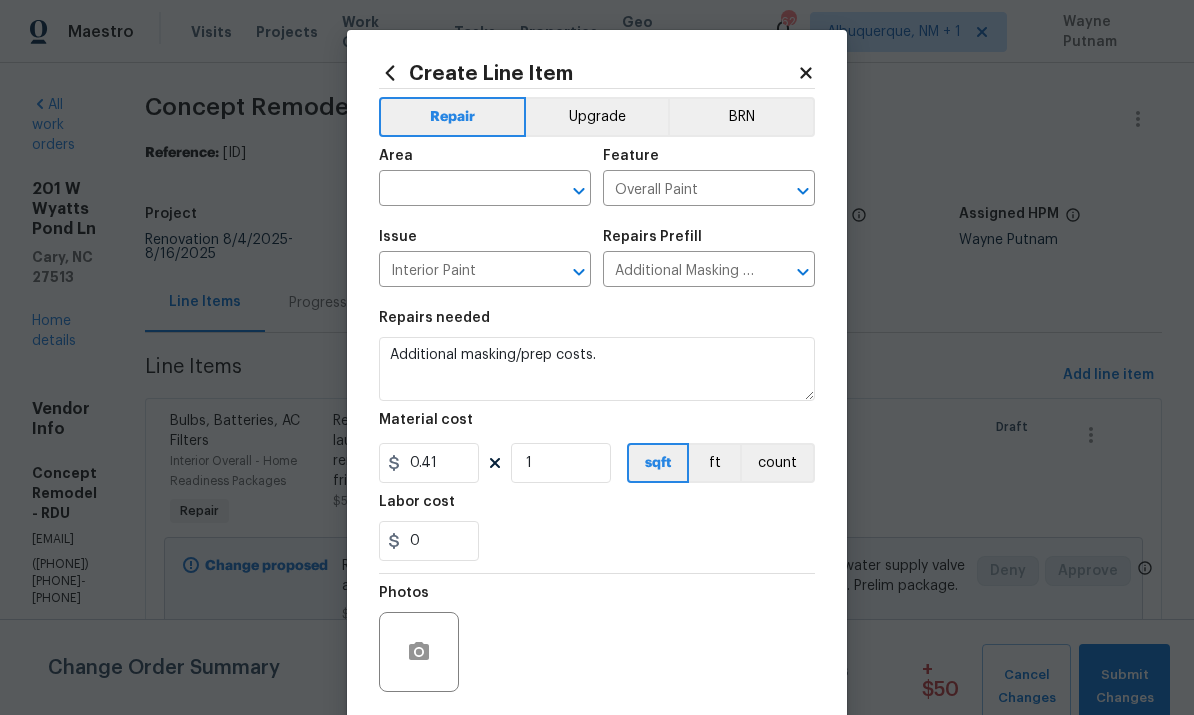 click at bounding box center (457, 190) 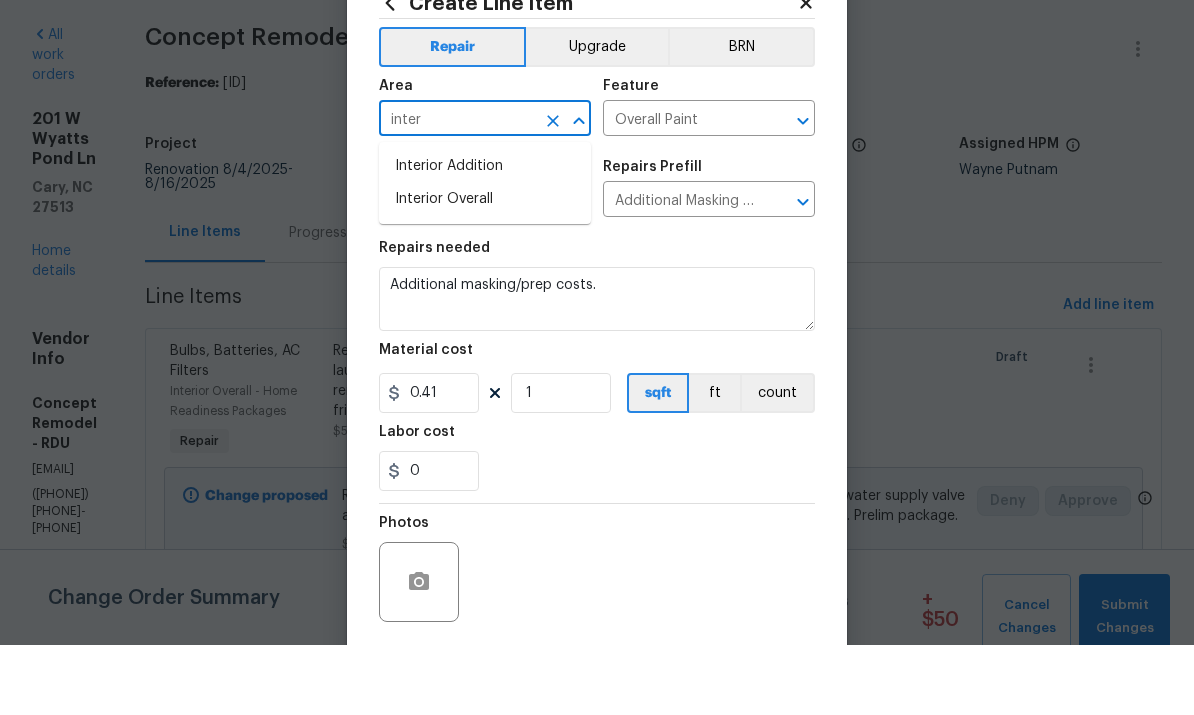 click on "Interior Overall" at bounding box center (485, 269) 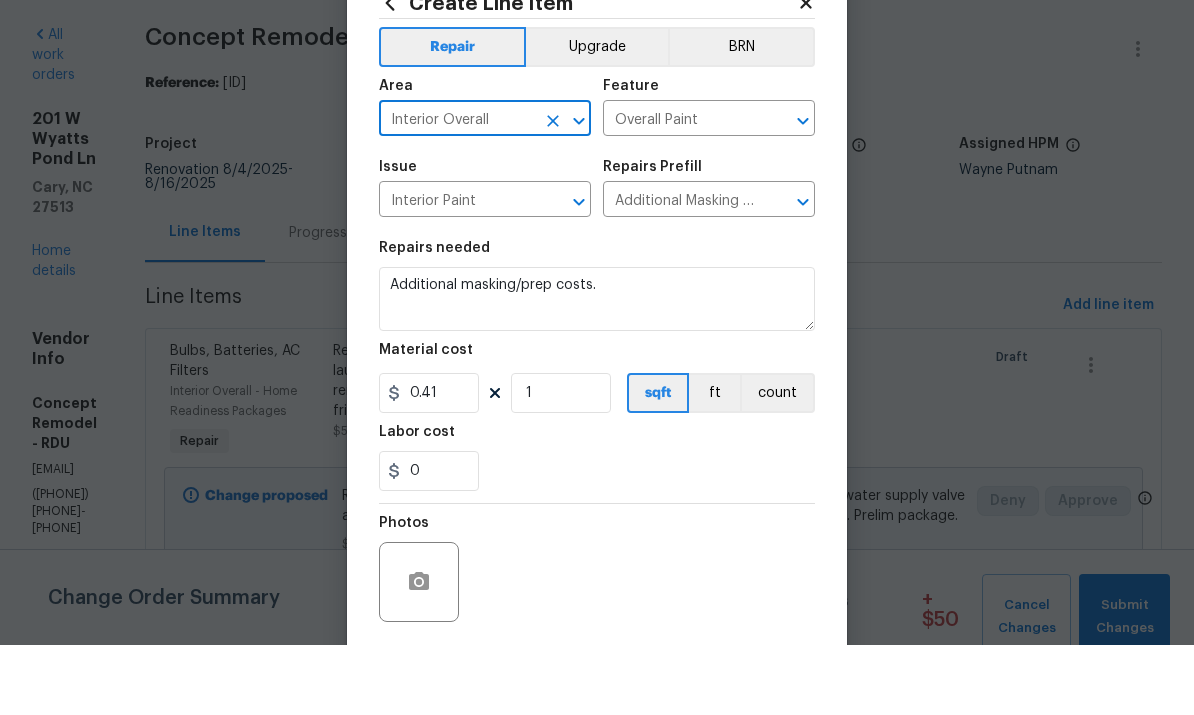 scroll, scrollTop: 70, scrollLeft: 0, axis: vertical 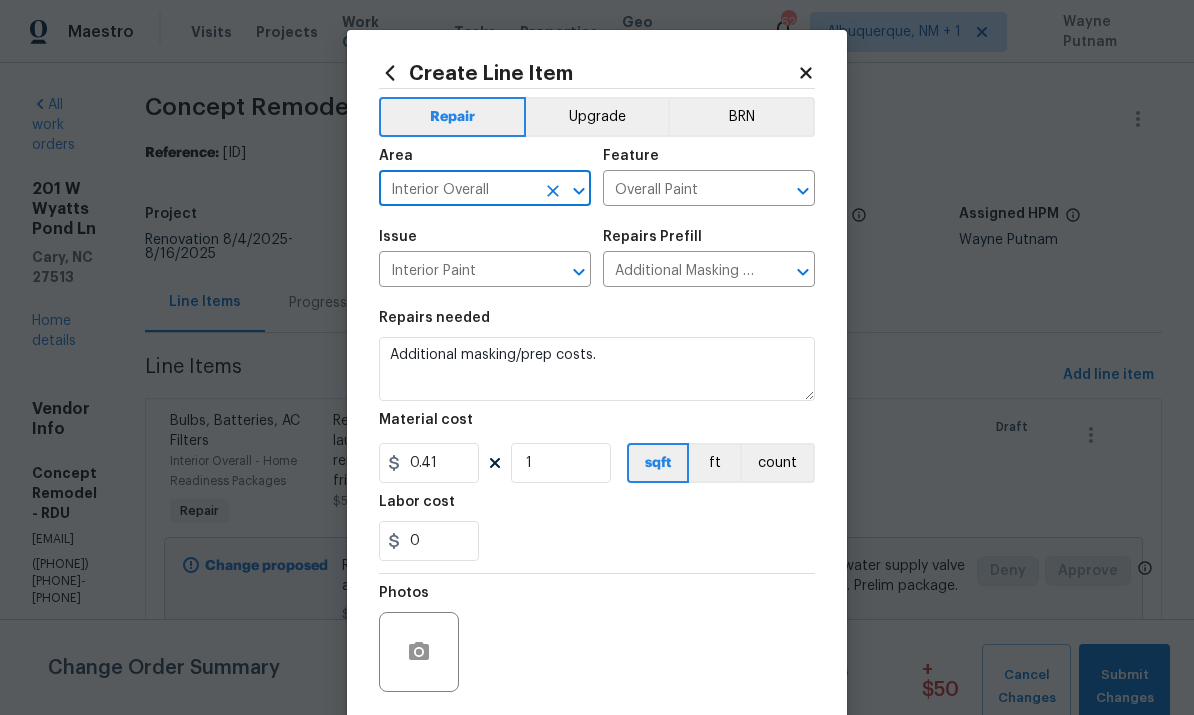 click on "Additional masking/prep costs." at bounding box center (597, 369) 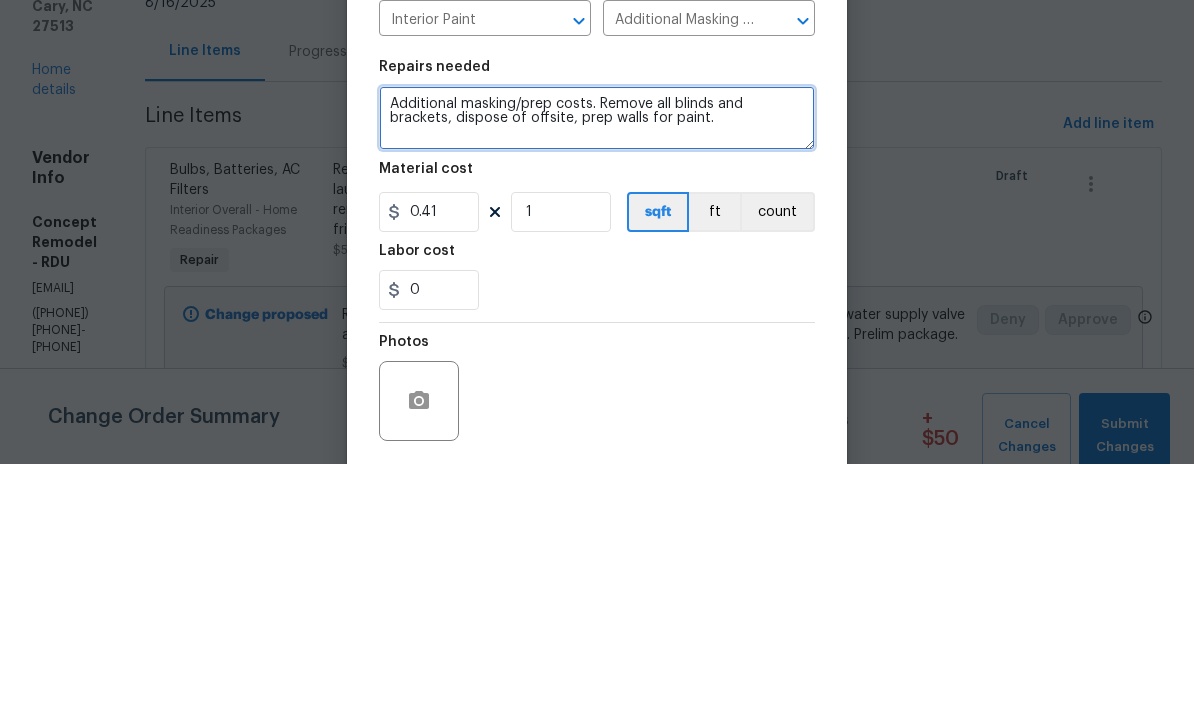 type on "Additional masking/prep costs. Remove all blinds and brackets, dispose of offsite, prep walls for paint." 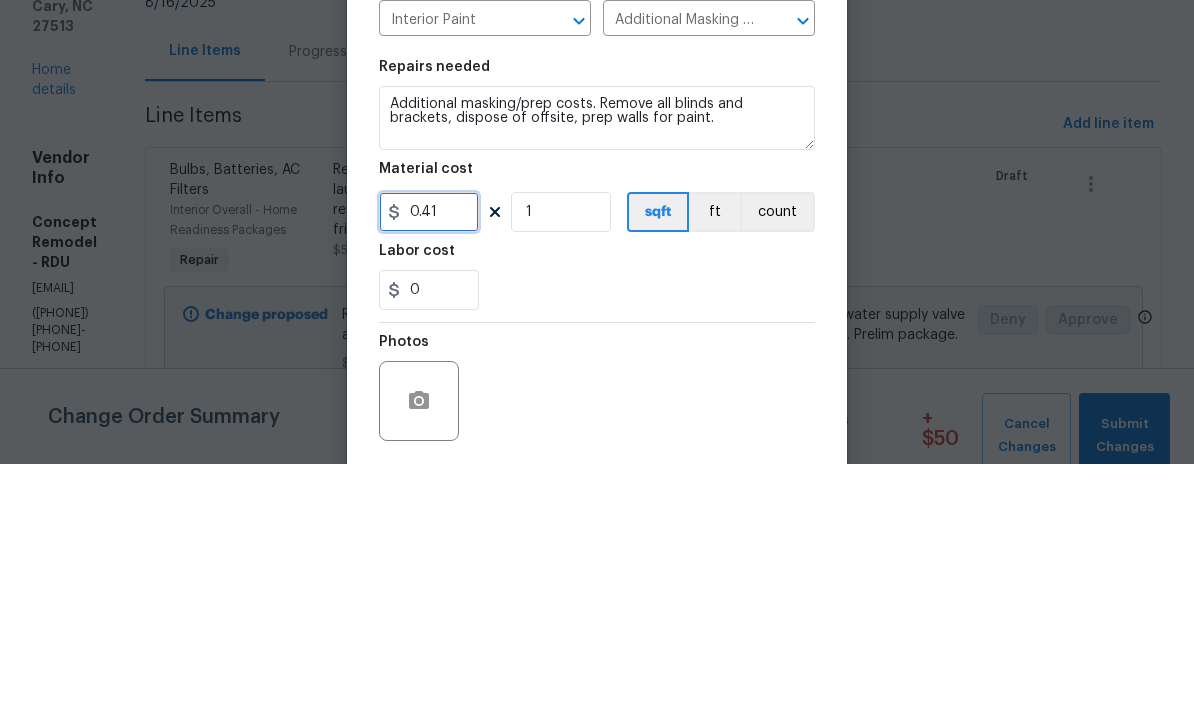 click on "0.41" at bounding box center [429, 463] 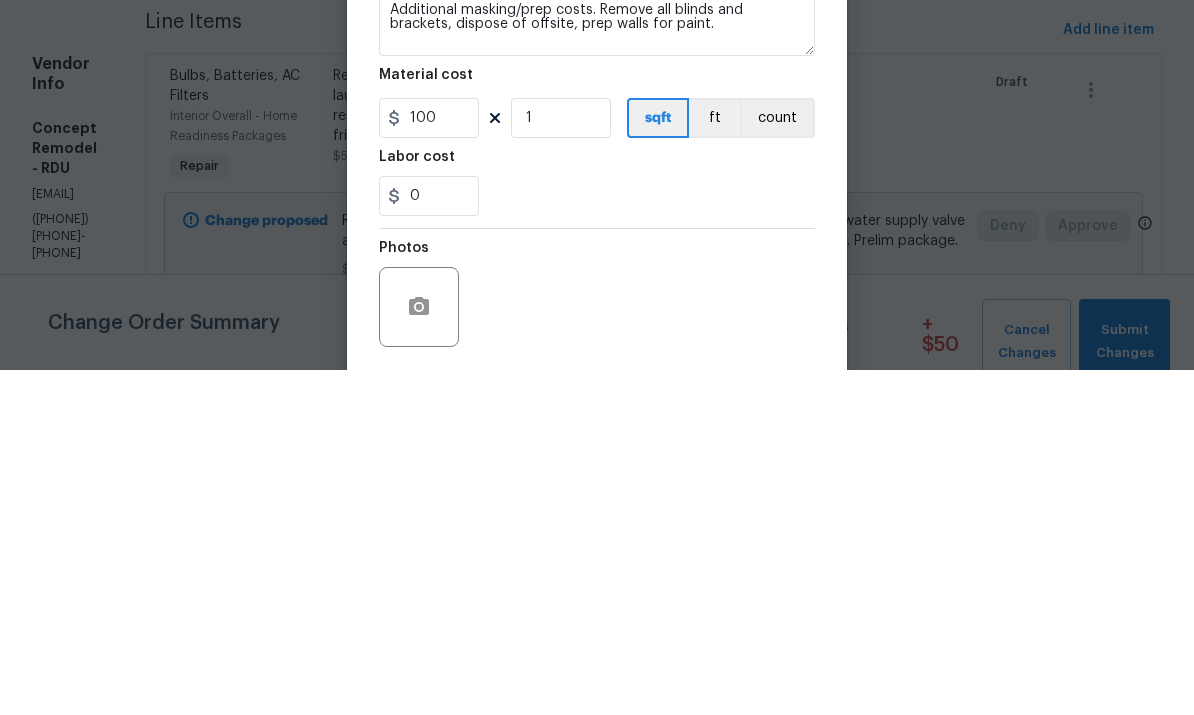 scroll, scrollTop: 75, scrollLeft: 0, axis: vertical 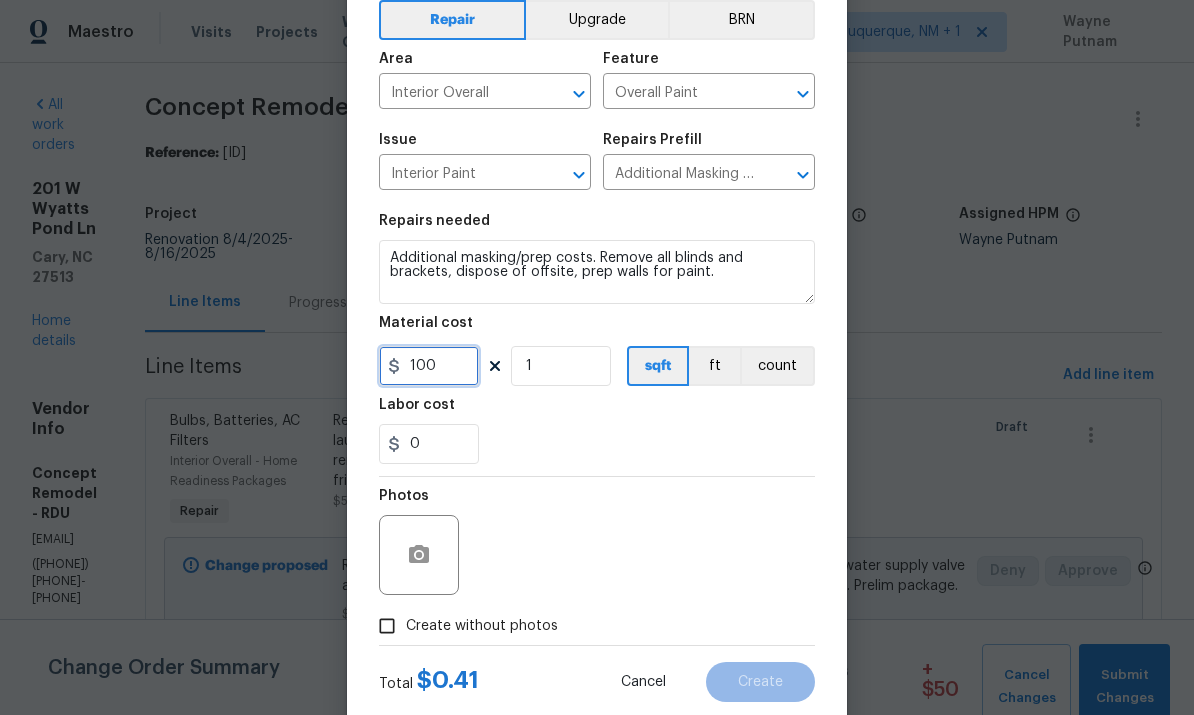 type on "100" 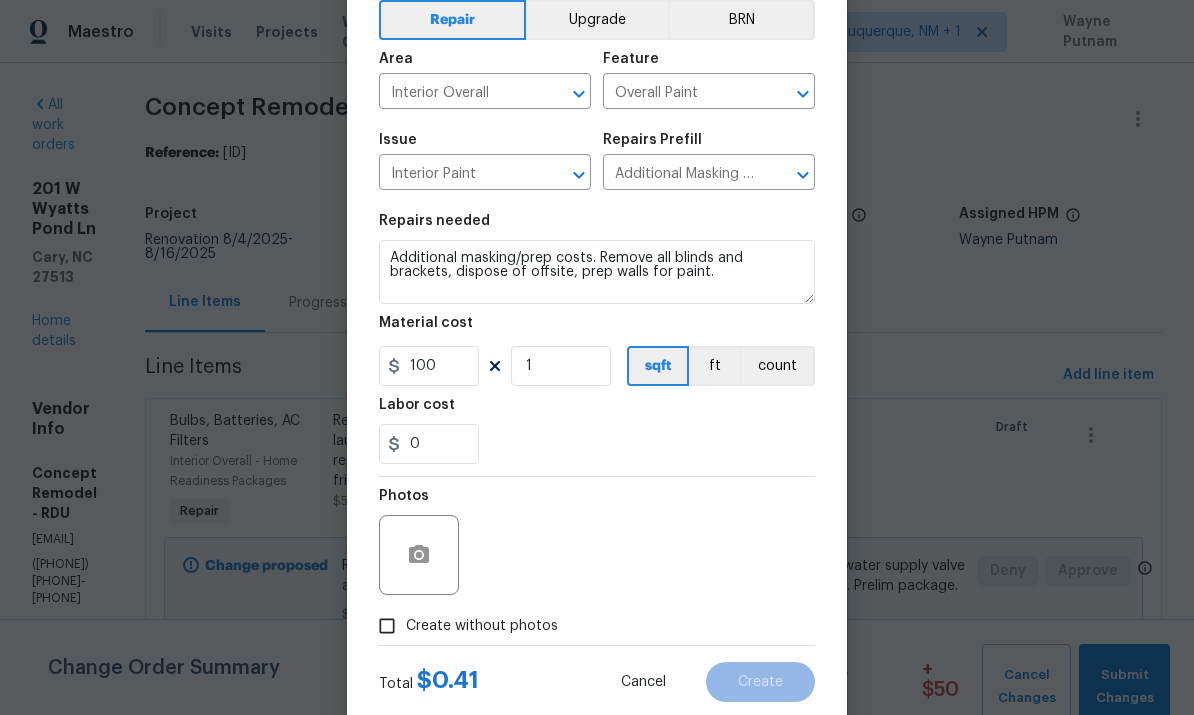 click on "Create without photos" at bounding box center (387, 626) 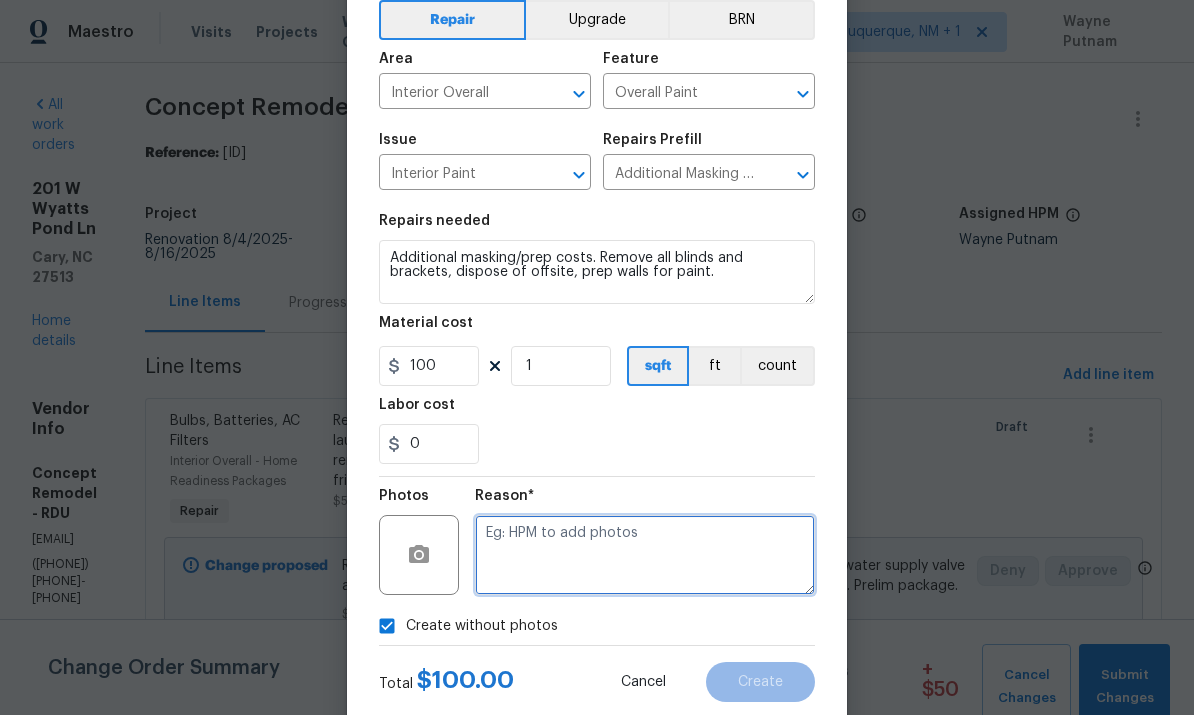 click at bounding box center (645, 555) 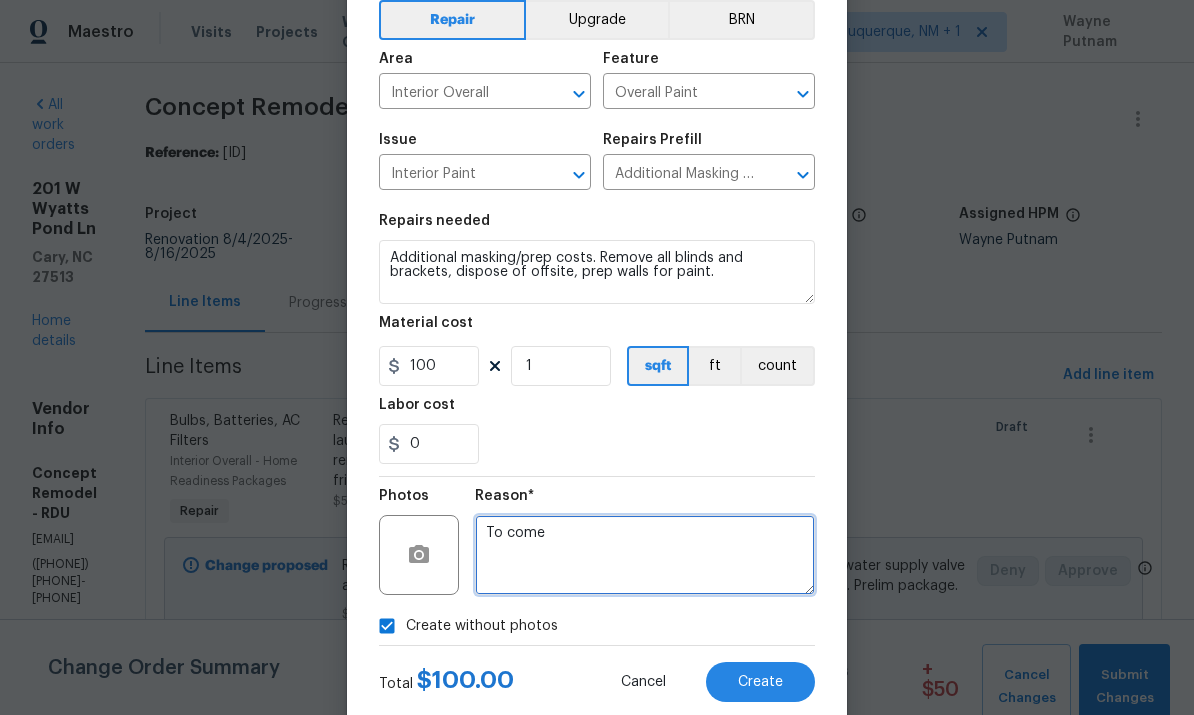 type on "To come" 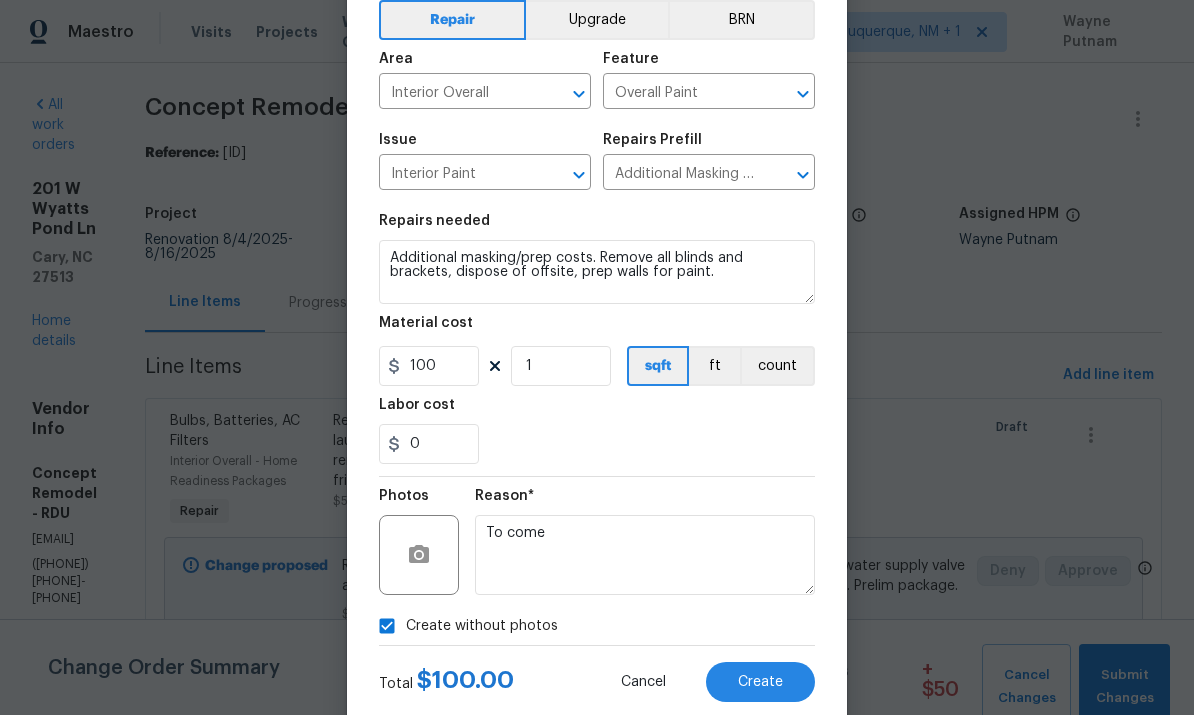 click on "Create" at bounding box center [760, 682] 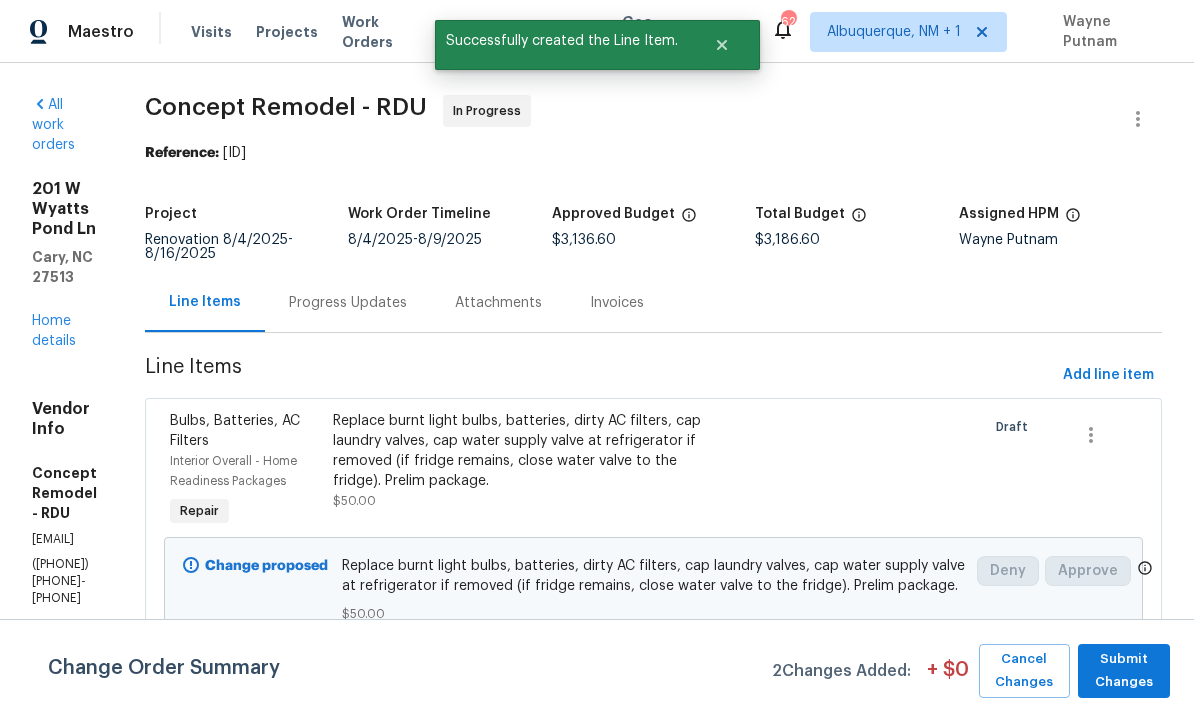 scroll, scrollTop: 0, scrollLeft: 0, axis: both 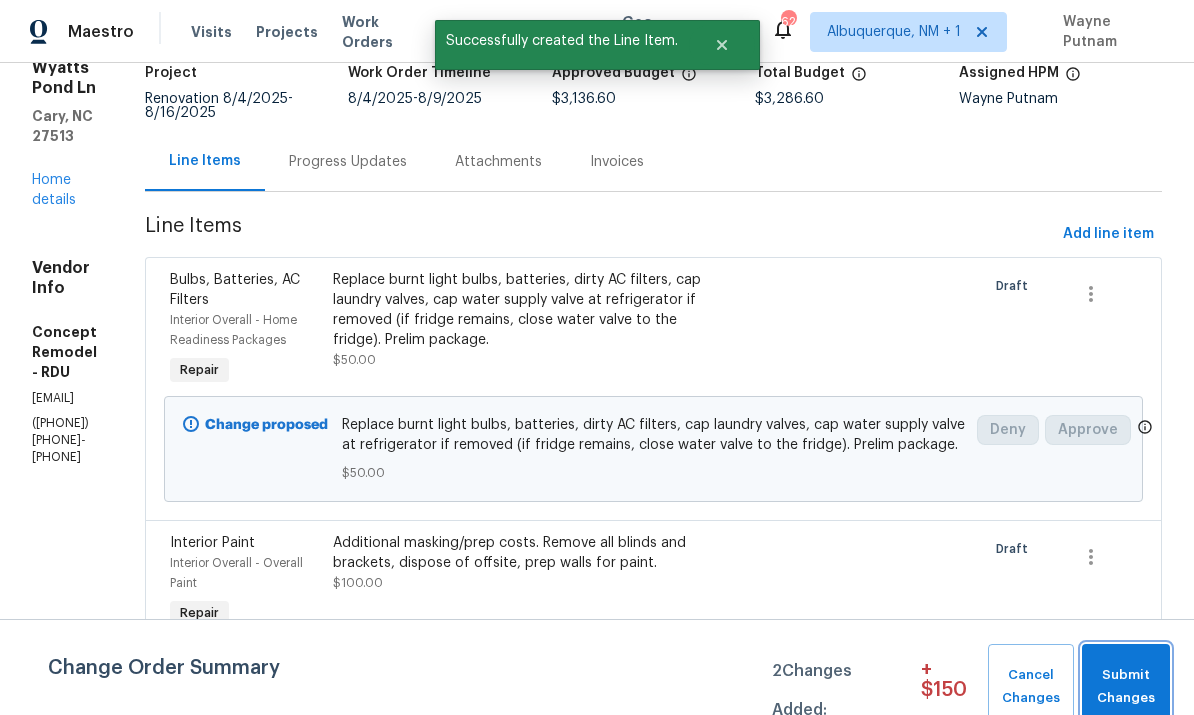click on "Submit Changes" at bounding box center (1126, 687) 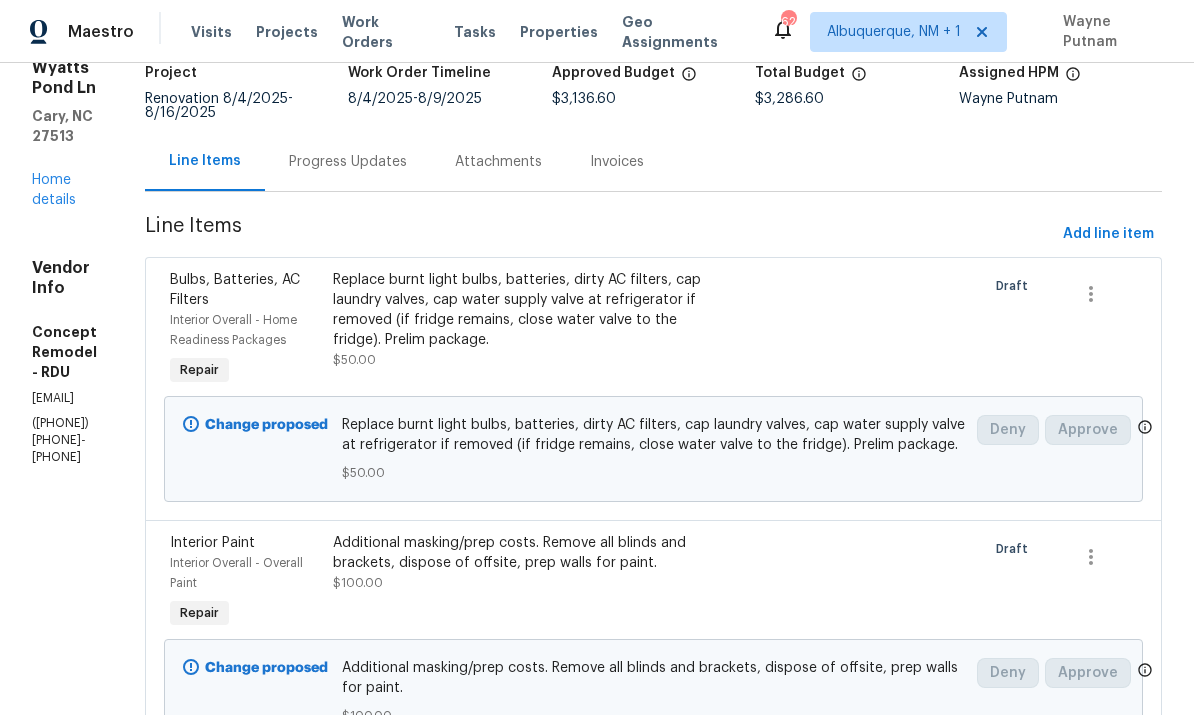 scroll, scrollTop: 0, scrollLeft: 0, axis: both 